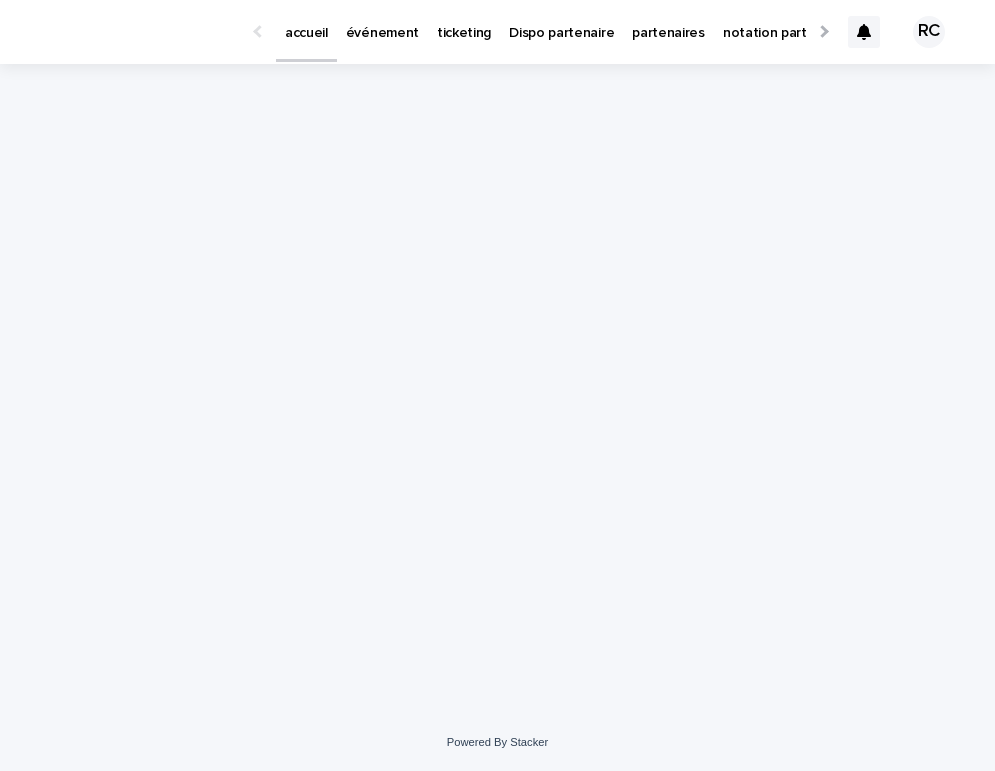 scroll, scrollTop: 0, scrollLeft: 0, axis: both 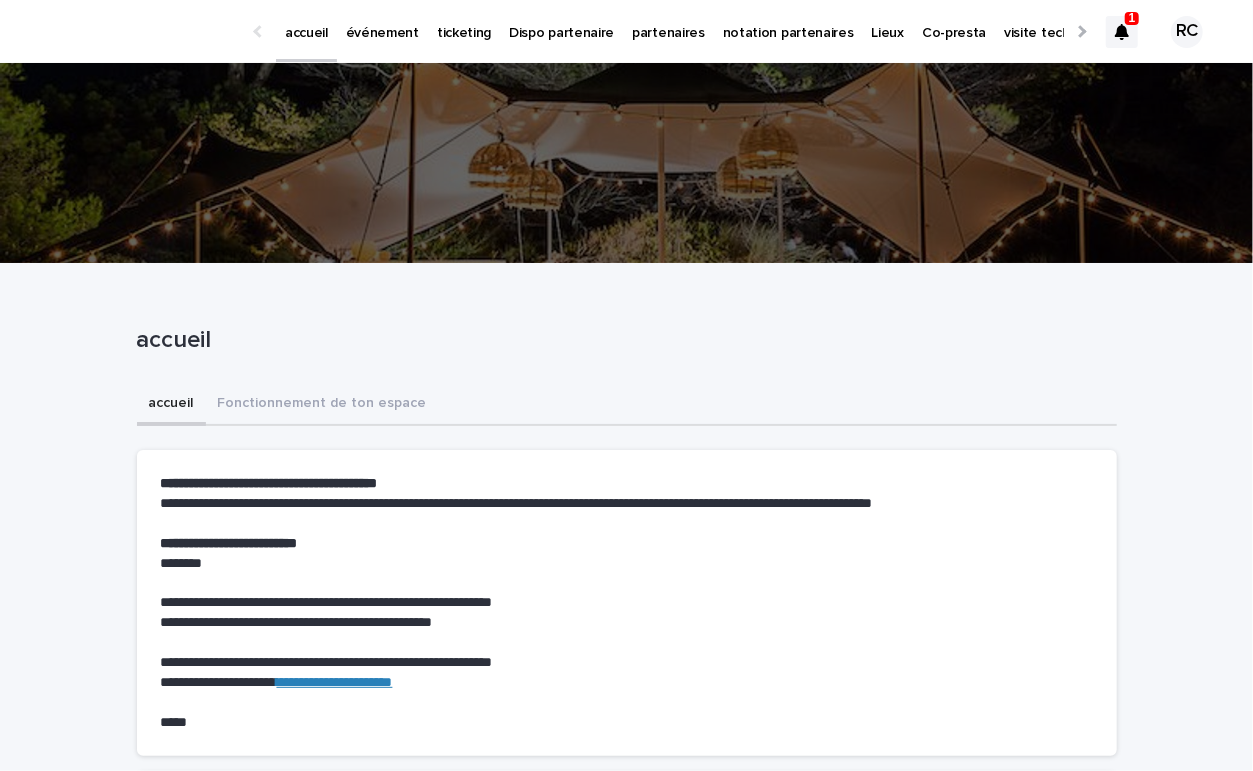 click on "événement" at bounding box center (382, 21) 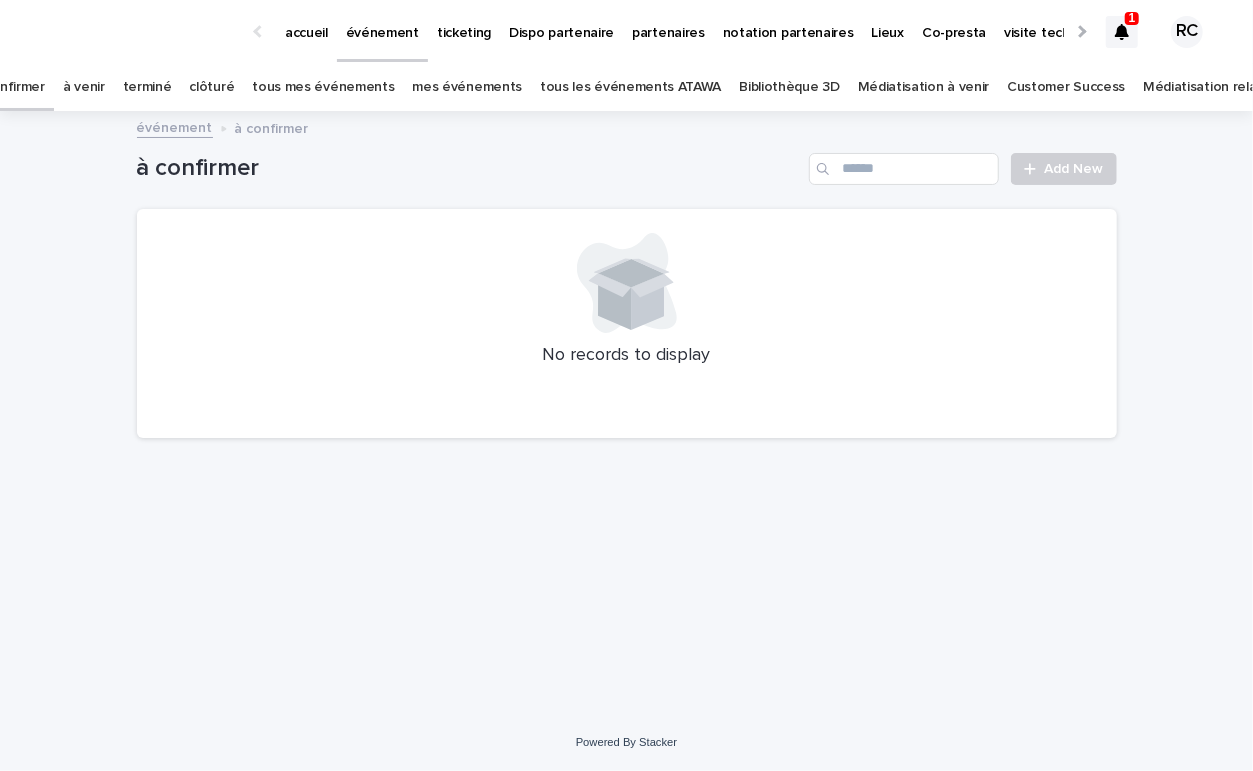 click on "tous les événements ATAWA" at bounding box center [630, 87] 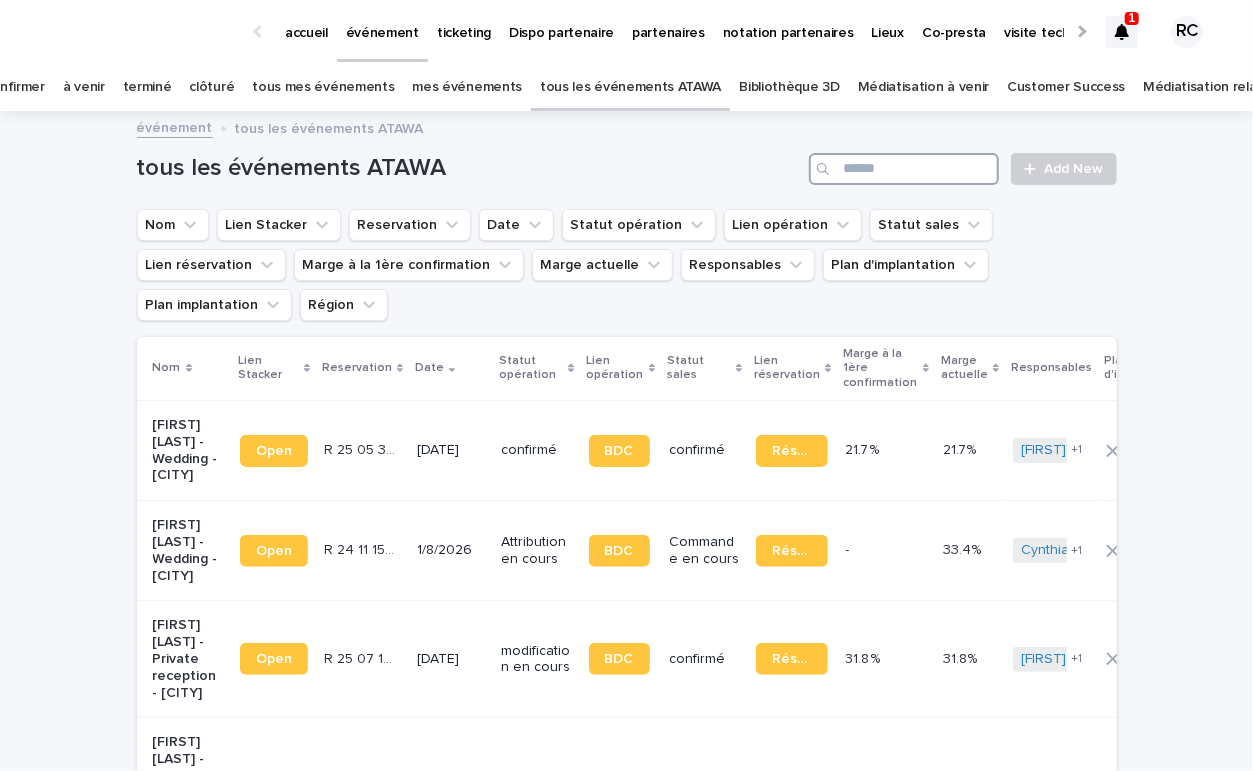 click at bounding box center (904, 169) 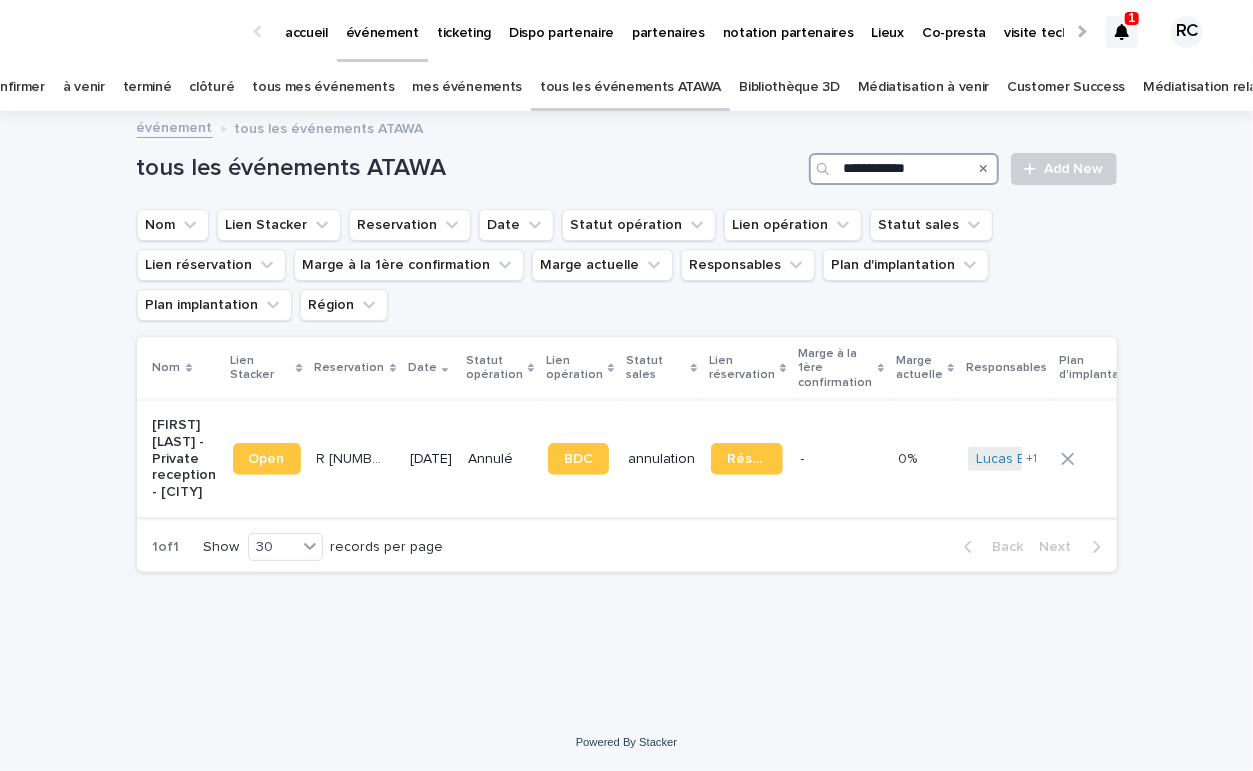 type on "**********" 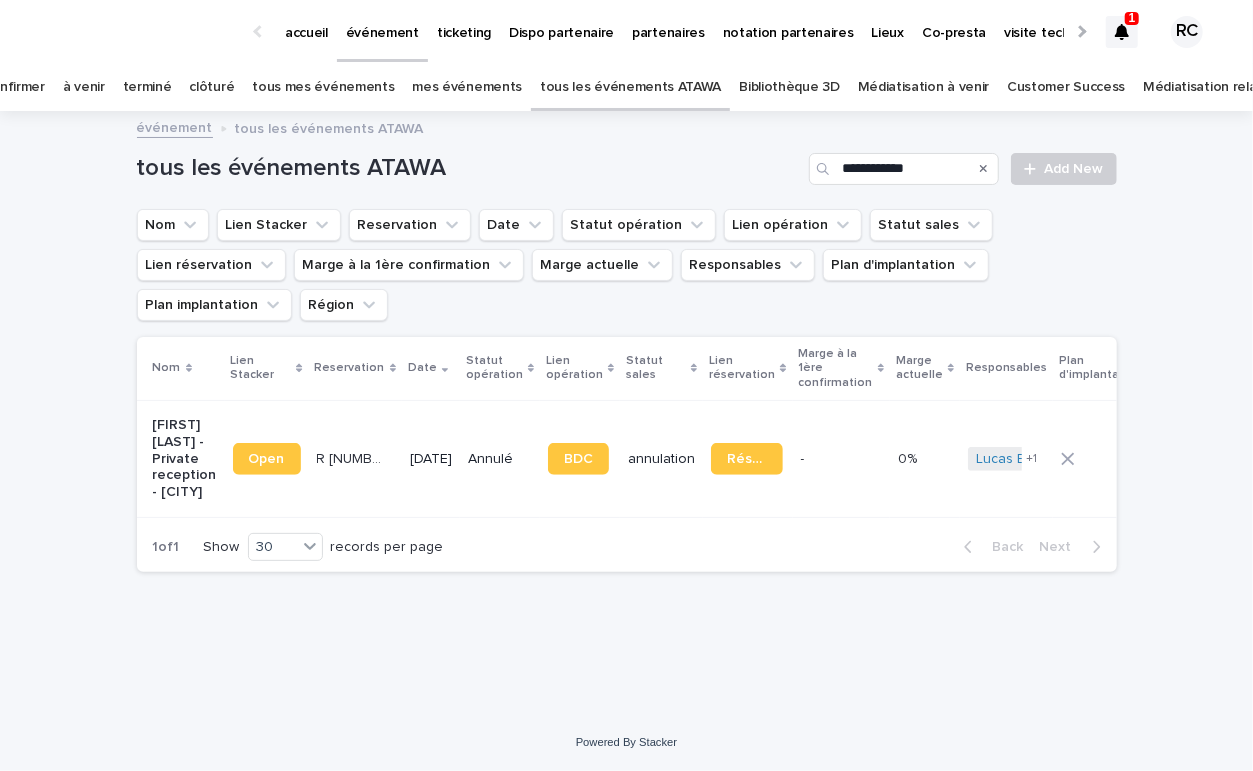click on "[FIRST] [LAST] - Private reception - [CITY]" at bounding box center [185, 459] 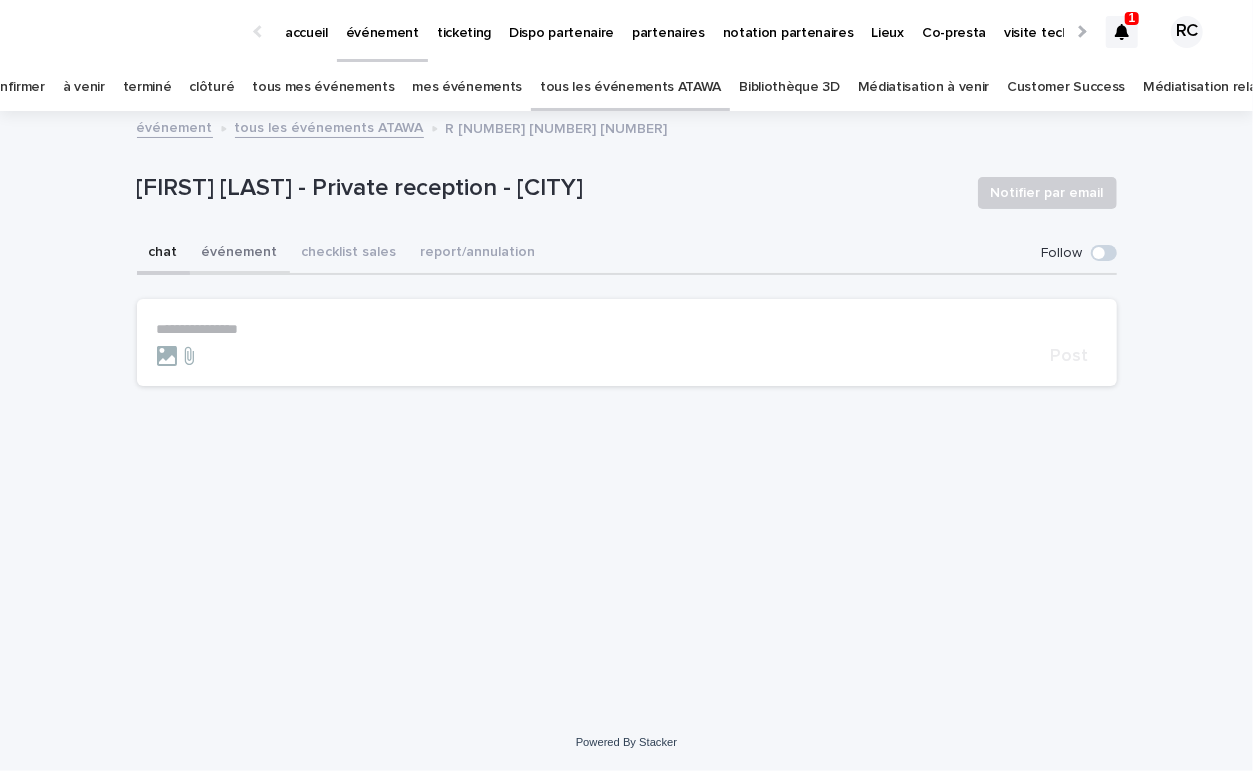 click on "événement" at bounding box center [240, 254] 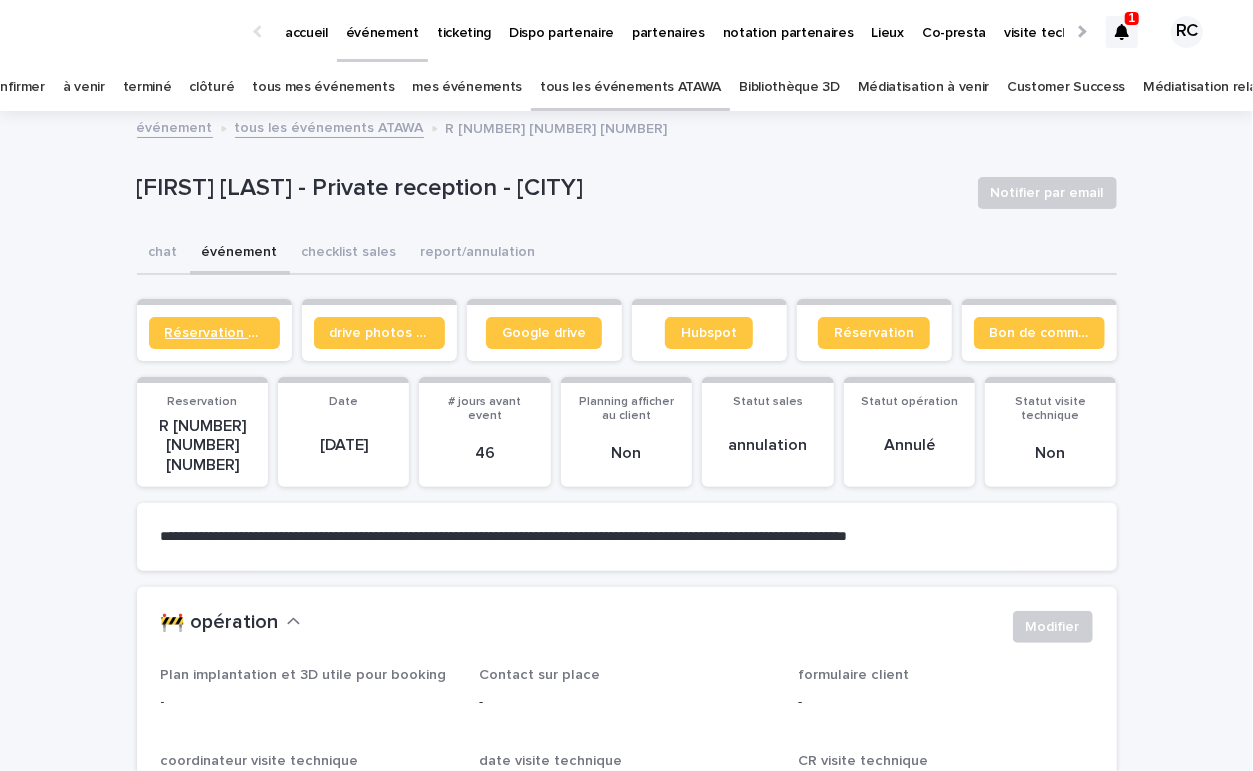 click on "Réservation client" at bounding box center [214, 333] 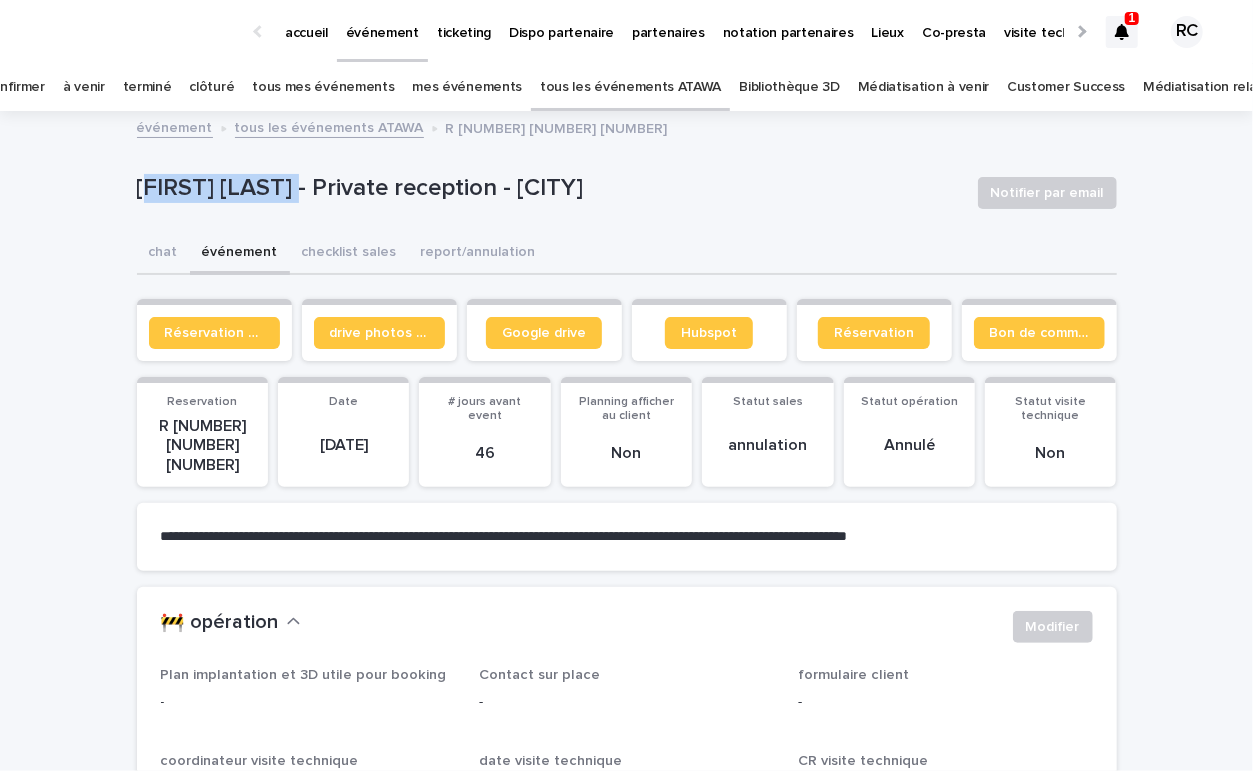 drag, startPoint x: 187, startPoint y: 187, endPoint x: 296, endPoint y: 187, distance: 109 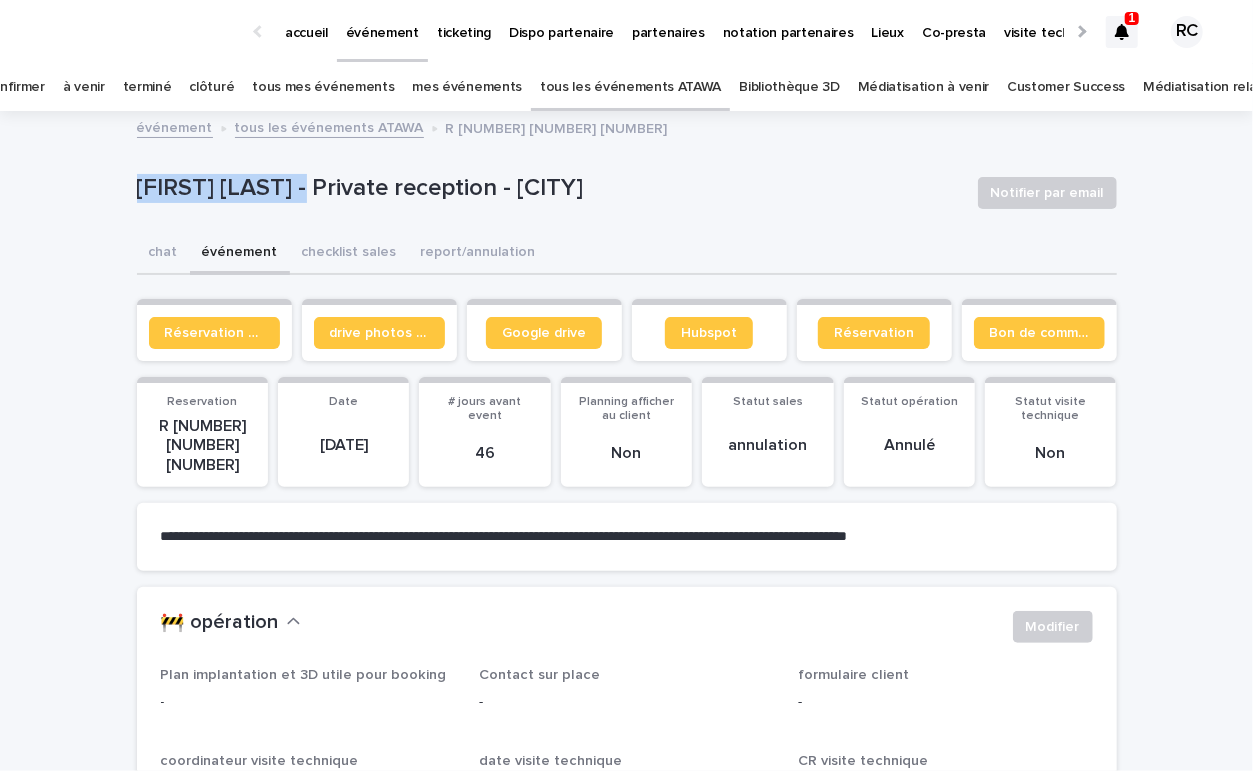 drag, startPoint x: 303, startPoint y: 187, endPoint x: 129, endPoint y: 179, distance: 174.1838 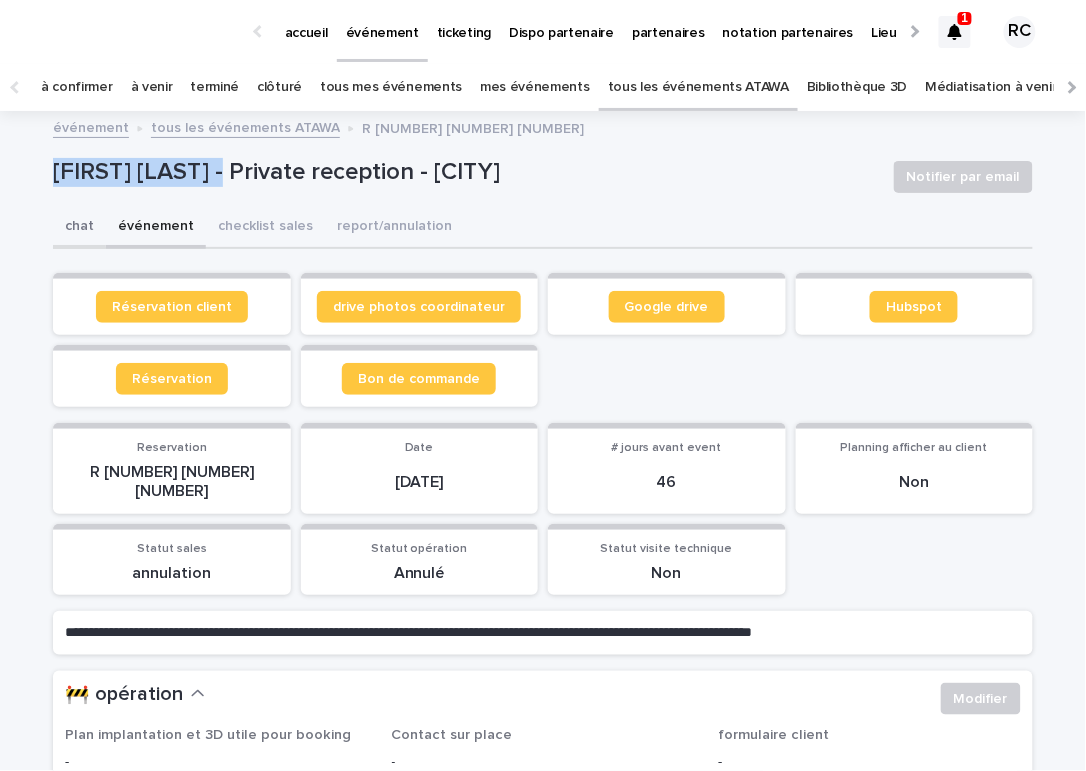 click on "chat" at bounding box center (79, 228) 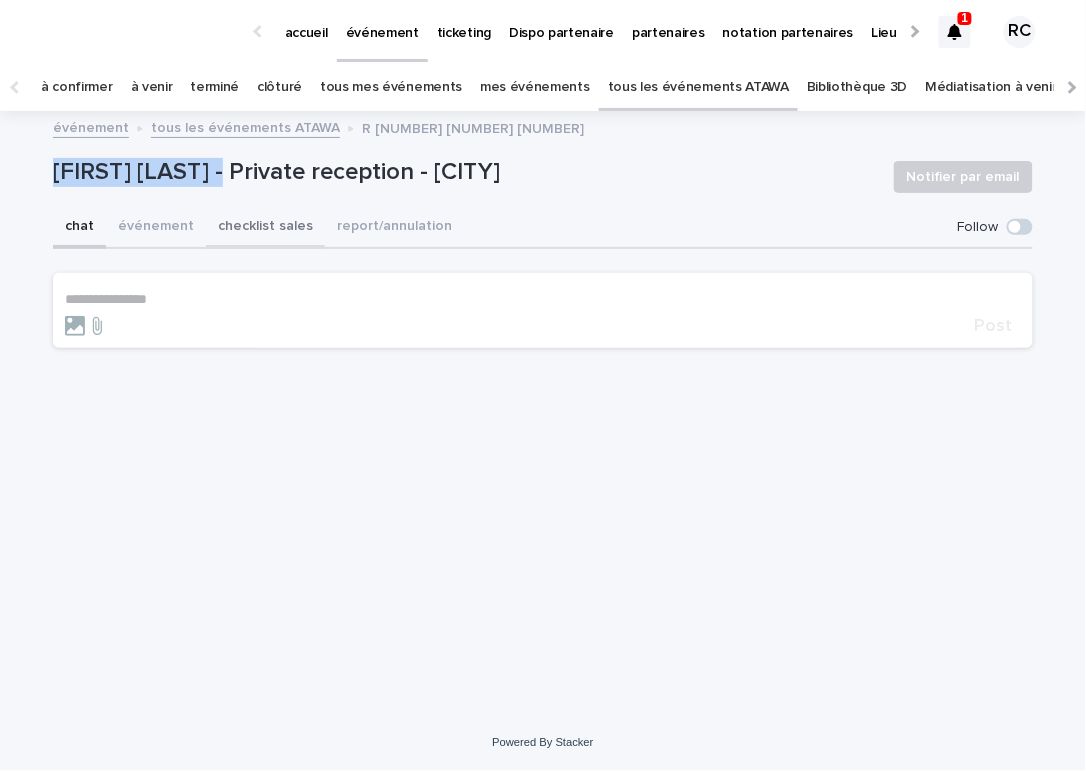 click on "checklist sales" at bounding box center (265, 228) 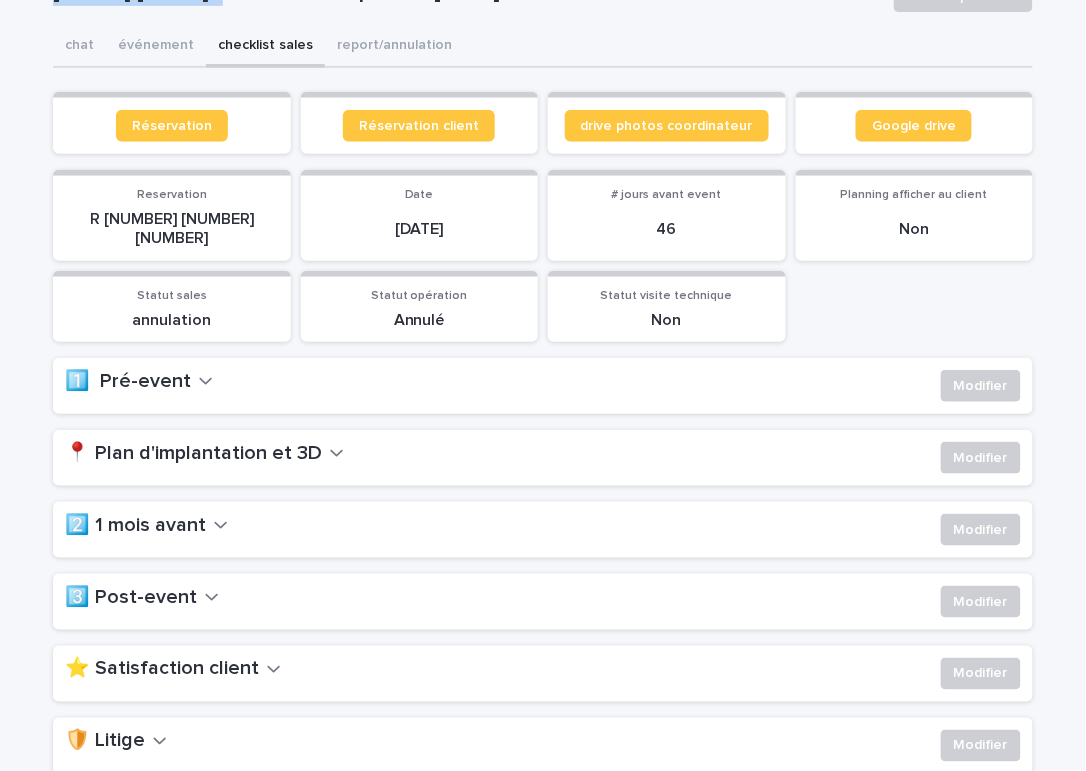 click 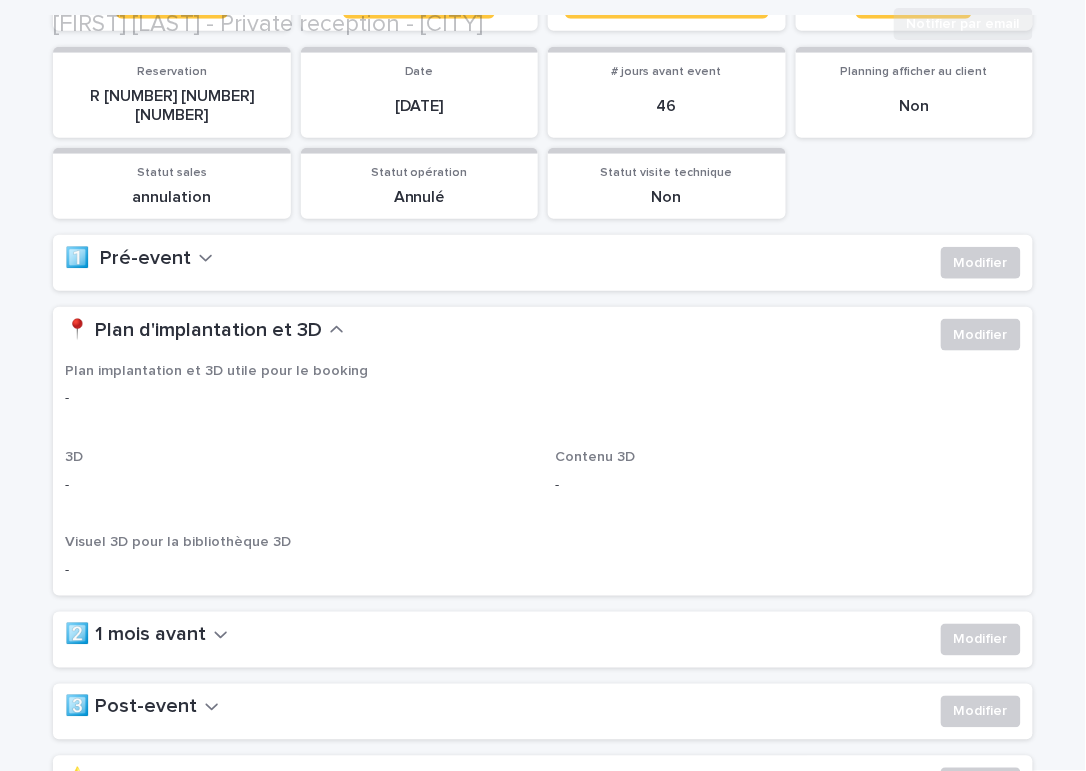 scroll, scrollTop: 304, scrollLeft: 0, axis: vertical 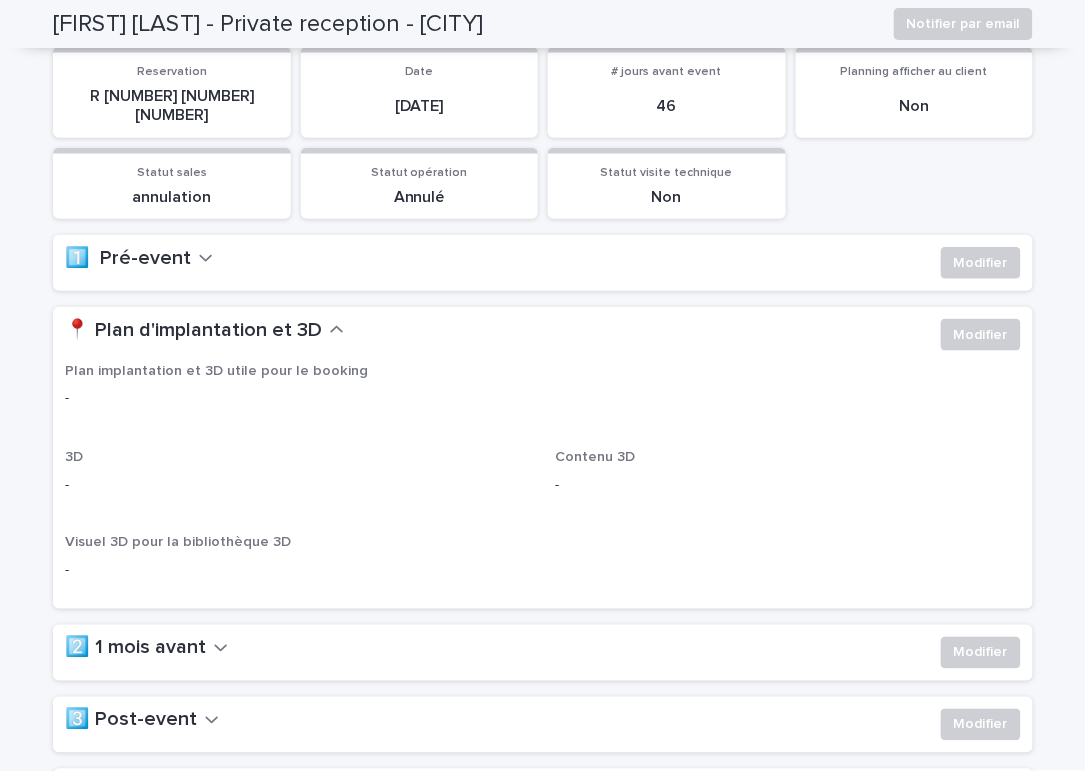 click on "1️⃣  Pré-event" at bounding box center (128, 259) 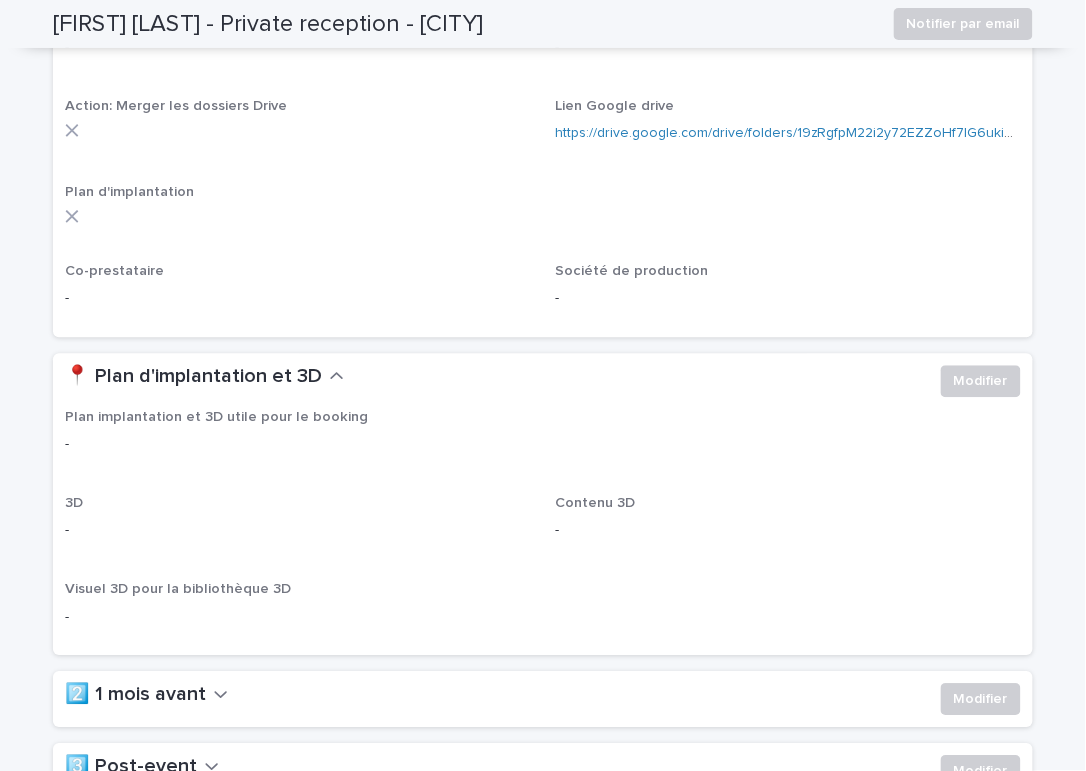 scroll, scrollTop: 853, scrollLeft: 0, axis: vertical 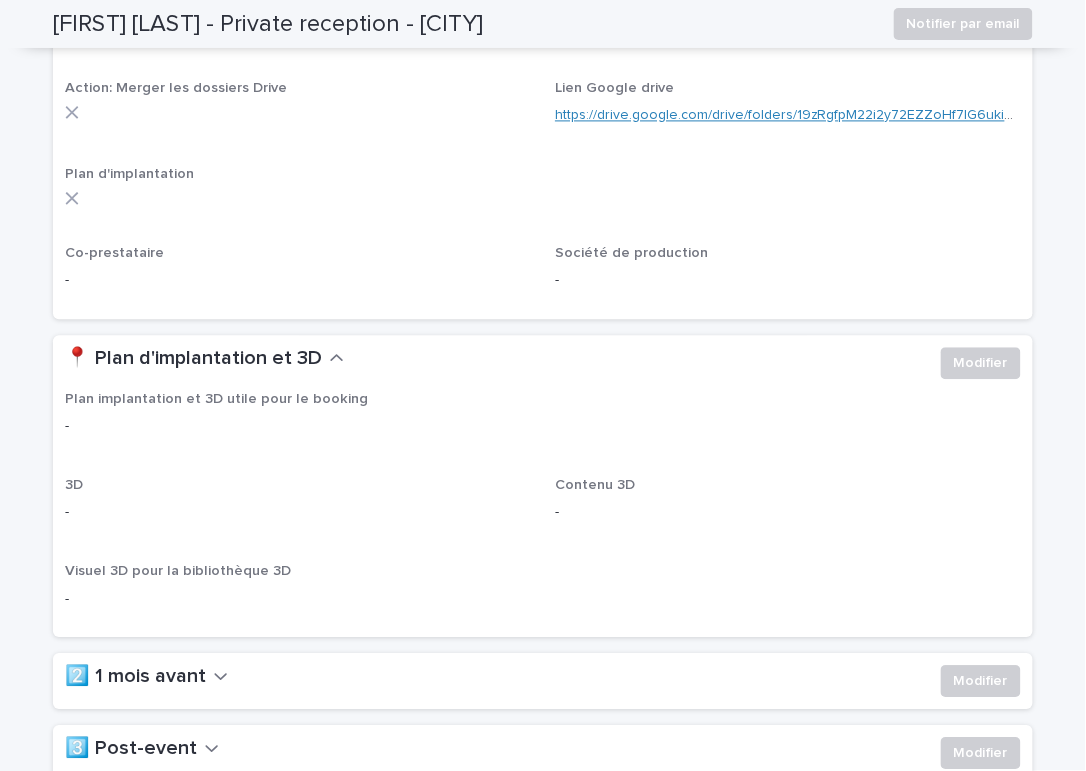 click on "https://drive.google.com/drive/folders/19zRgfpM22i2y72EZZoHf7IG6uki6d71K" at bounding box center (799, 115) 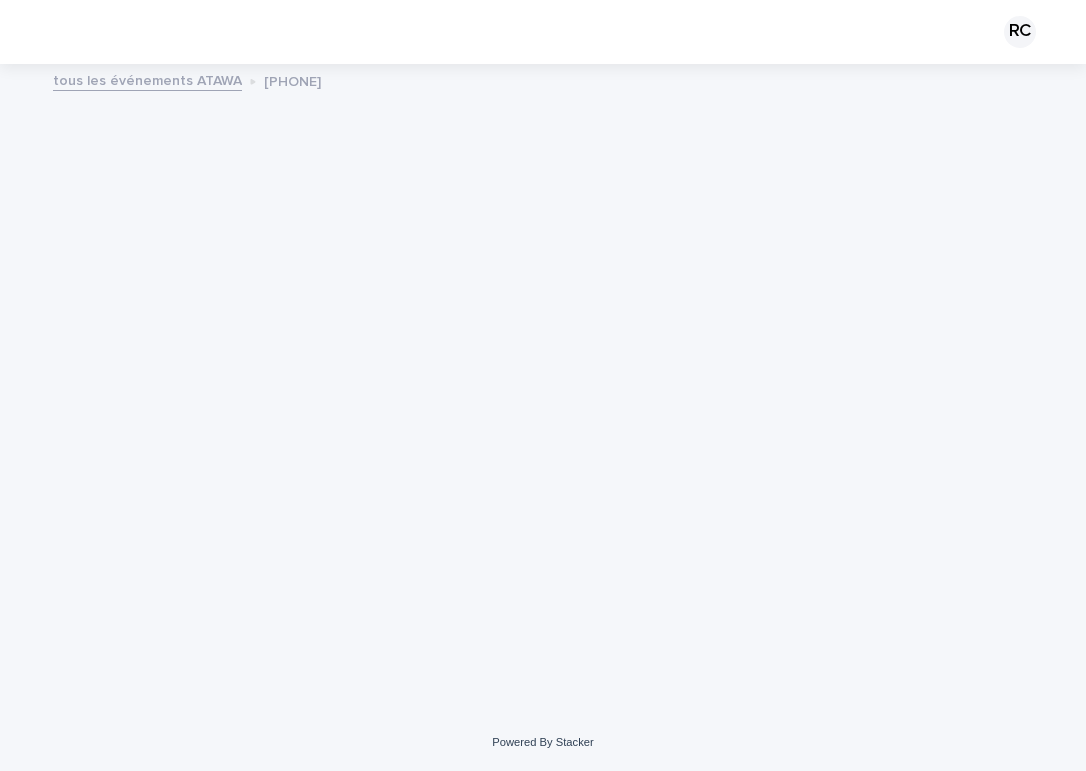 scroll, scrollTop: 0, scrollLeft: 0, axis: both 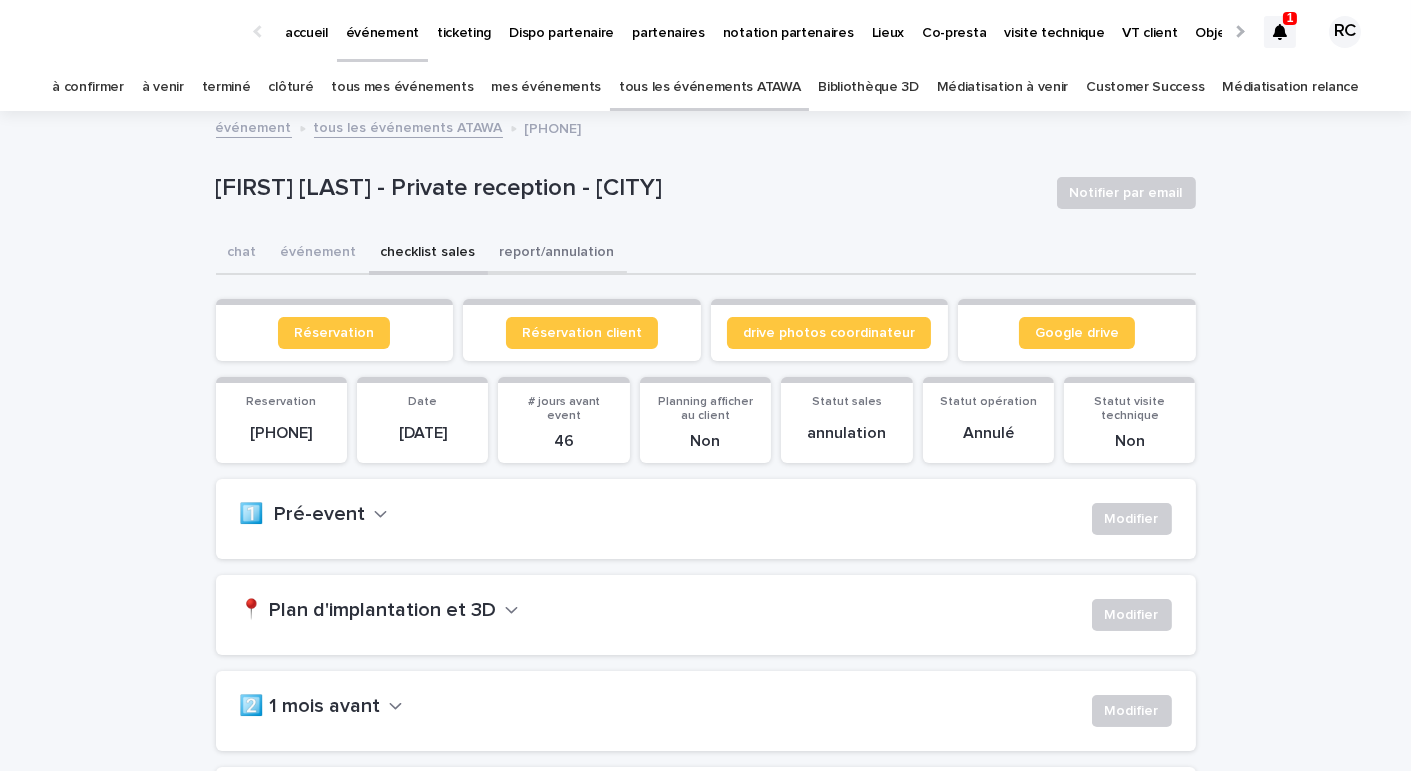 click on "report/annulation" at bounding box center [557, 254] 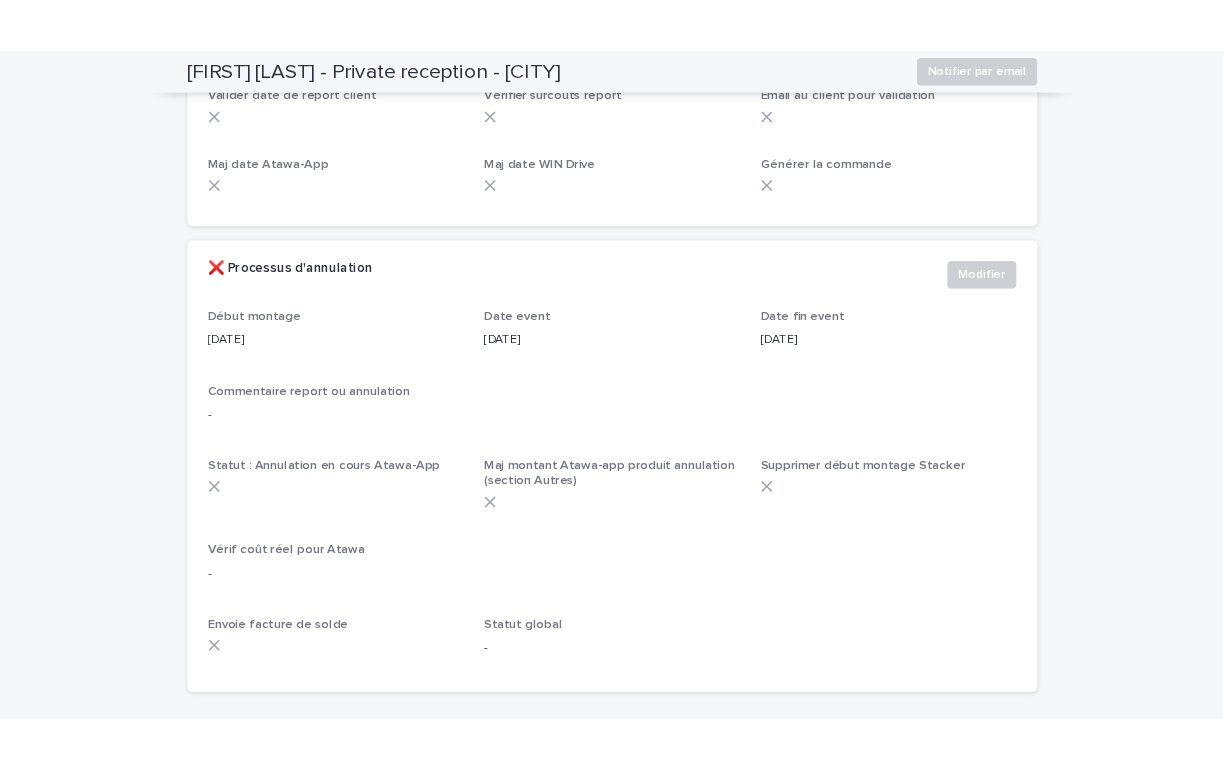 scroll, scrollTop: 783, scrollLeft: 0, axis: vertical 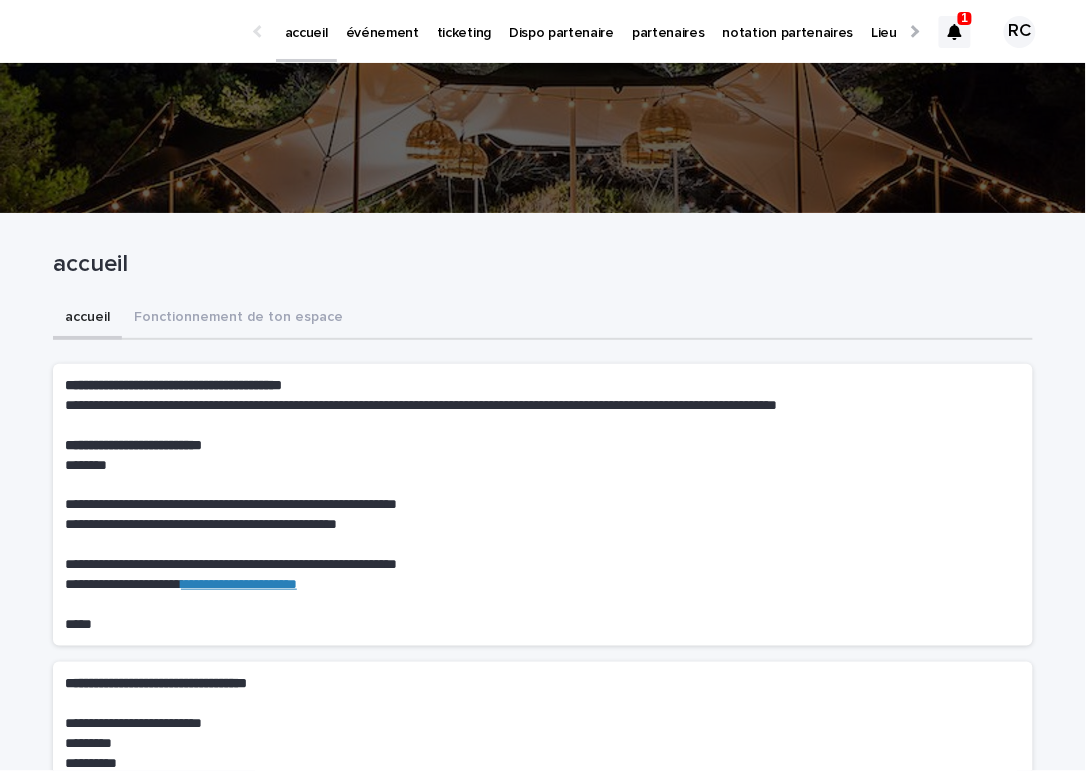 click on "événement" at bounding box center (382, 21) 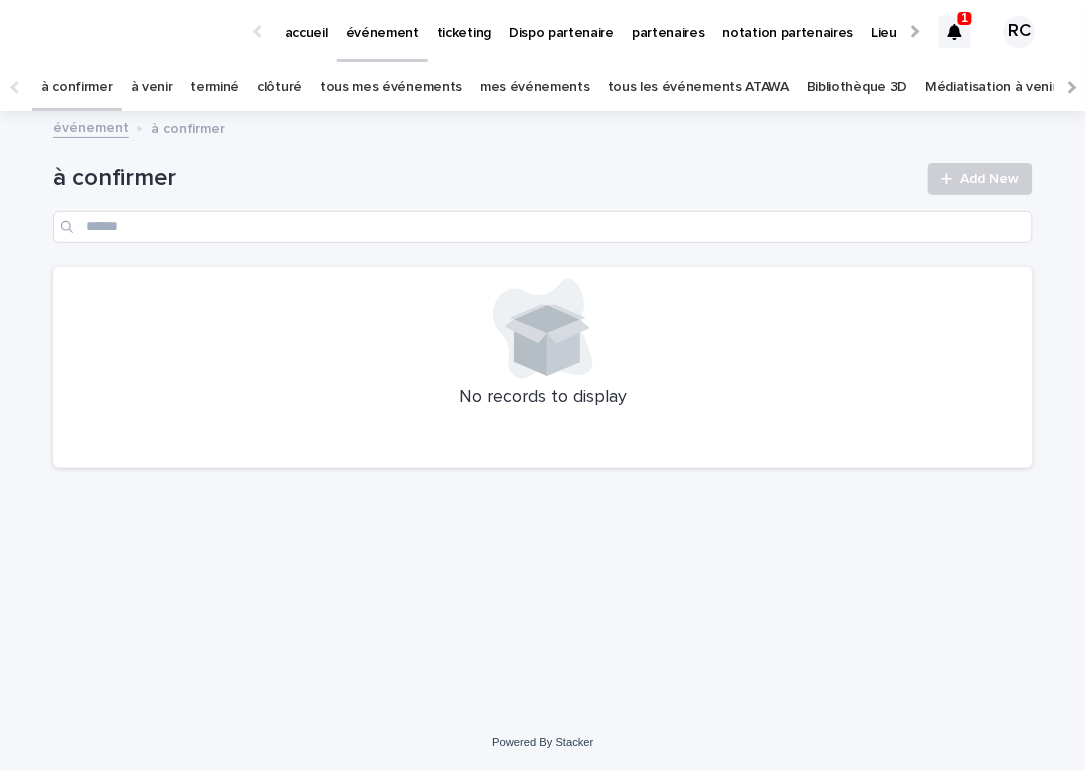 click on "tous les événements ATAWA" at bounding box center (698, 87) 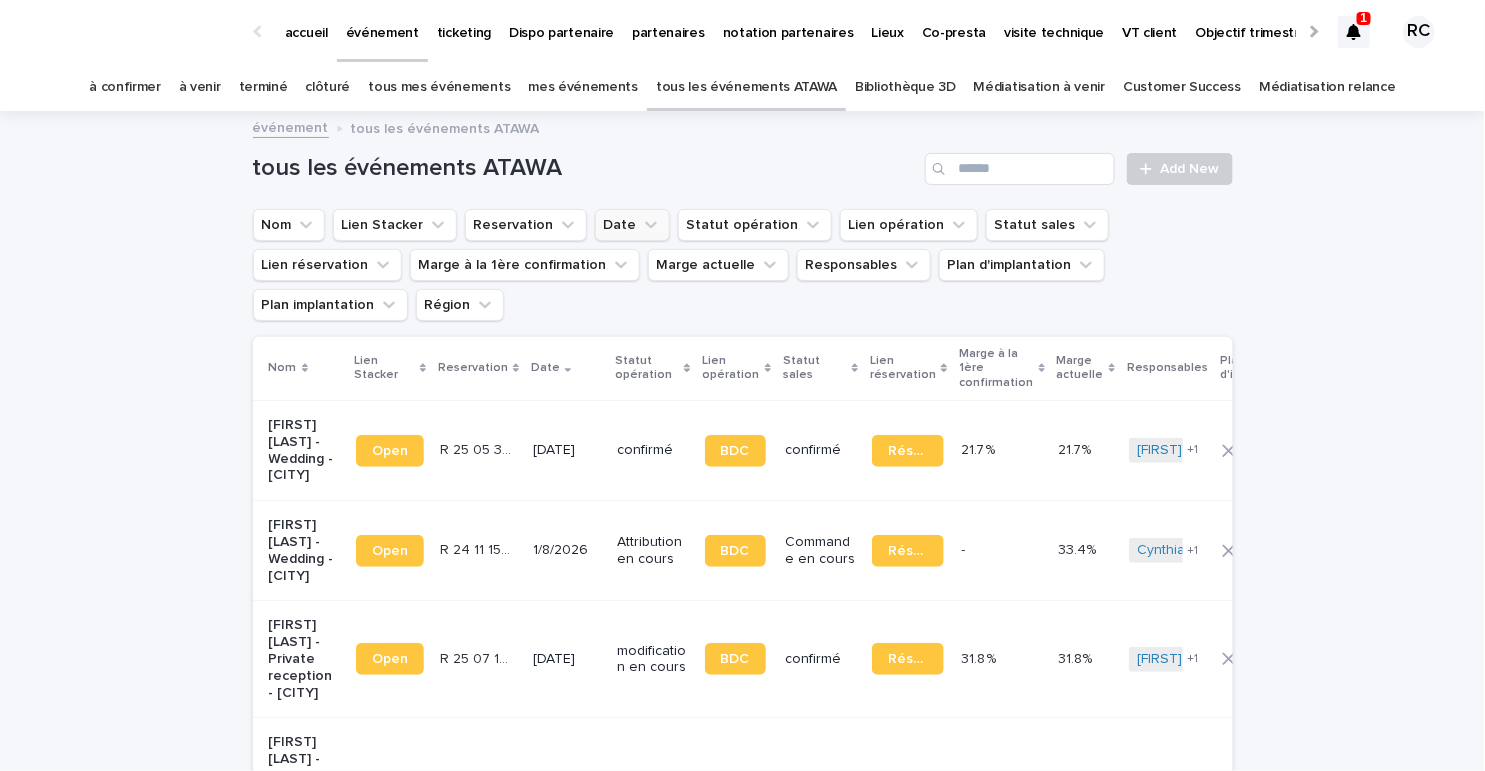 click on "Date" at bounding box center (632, 225) 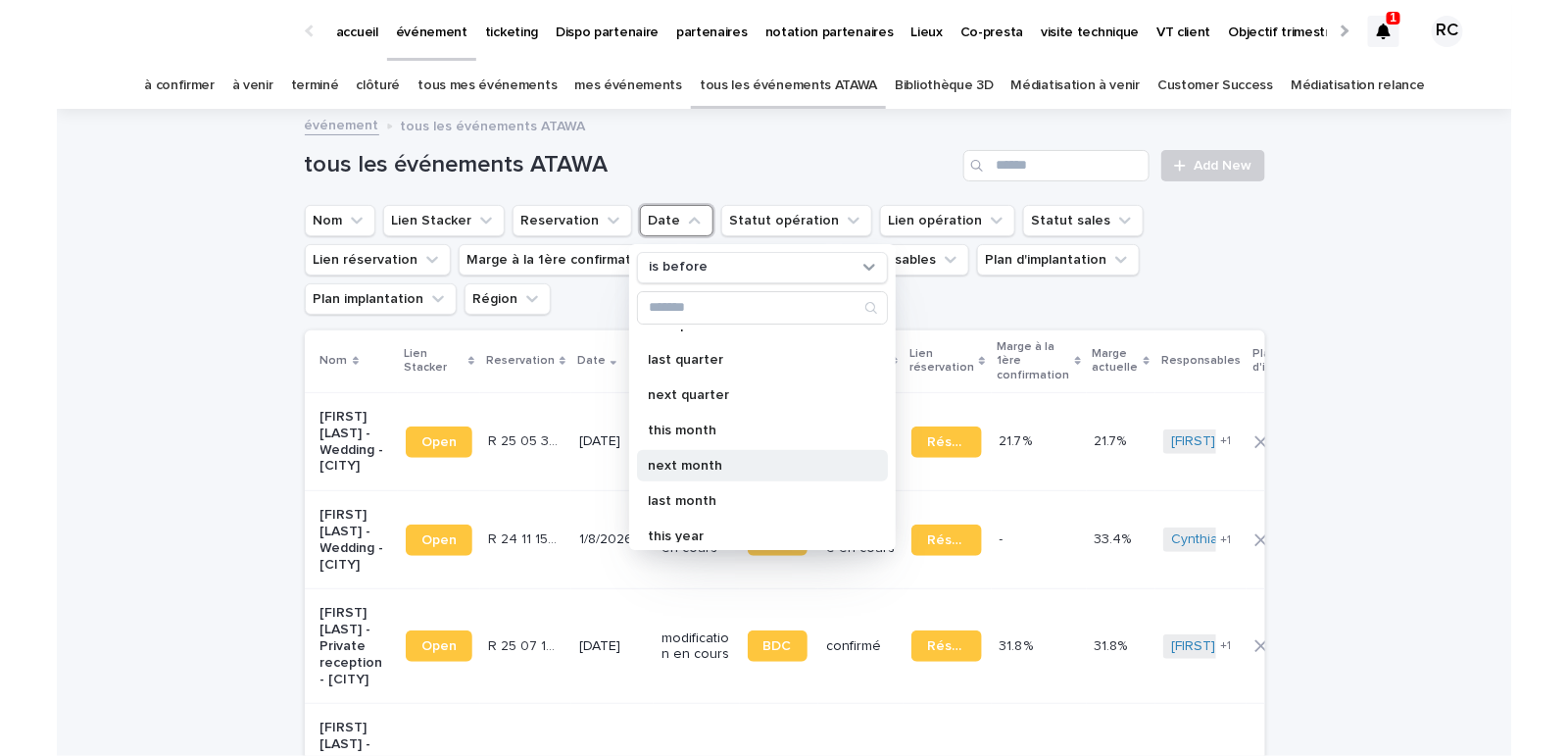 scroll, scrollTop: 276, scrollLeft: 0, axis: vertical 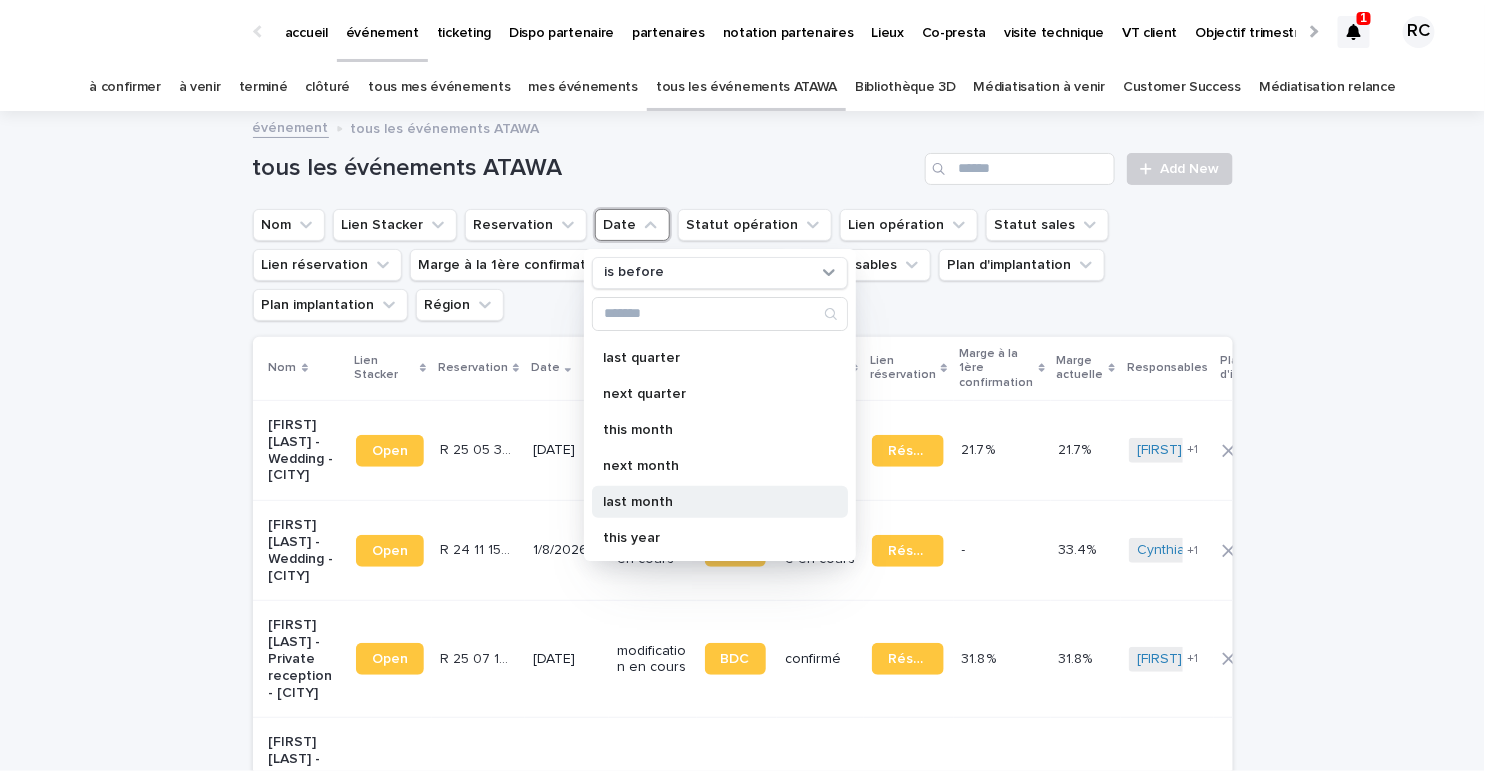 click on "last month" at bounding box center (710, 502) 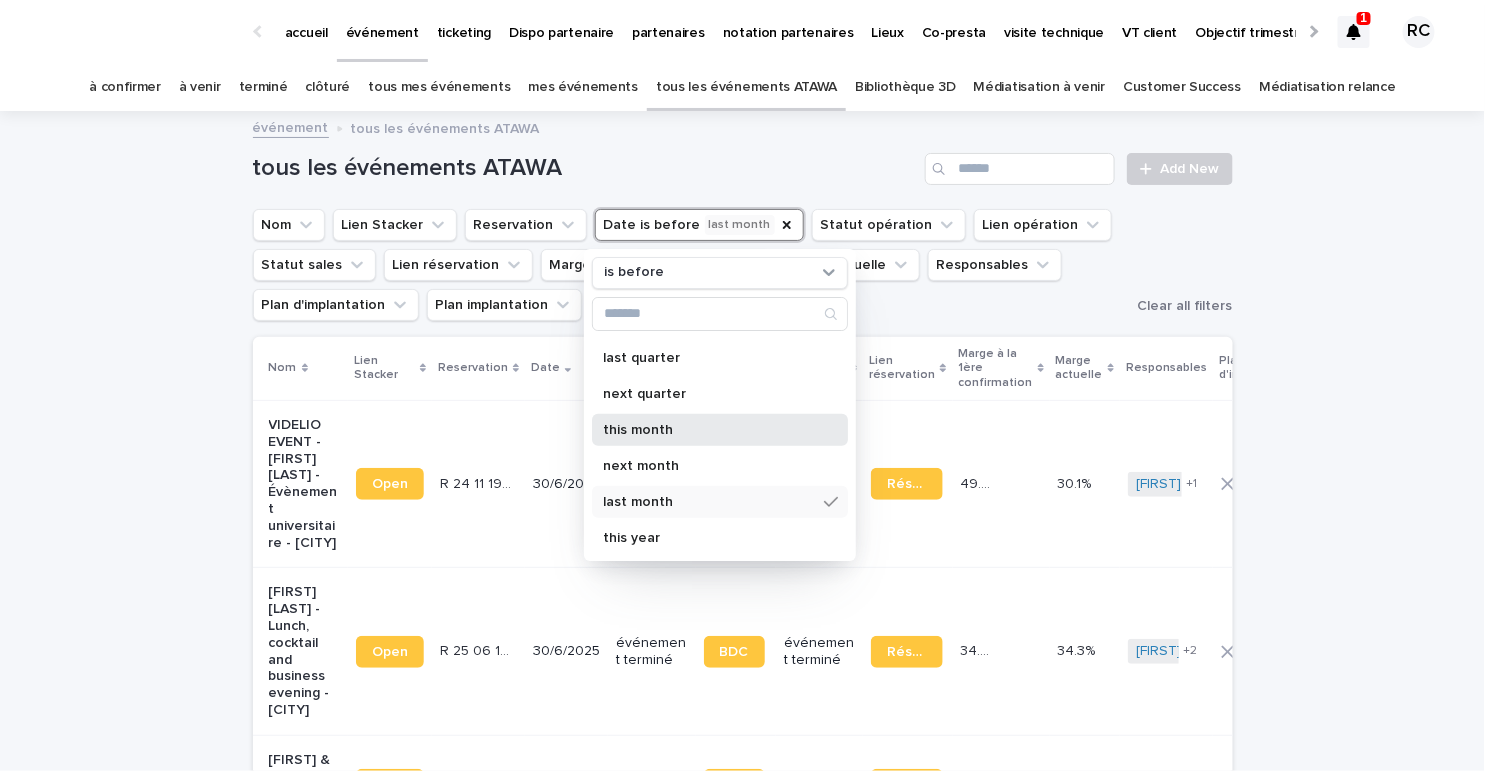 click on "this month" at bounding box center [720, 430] 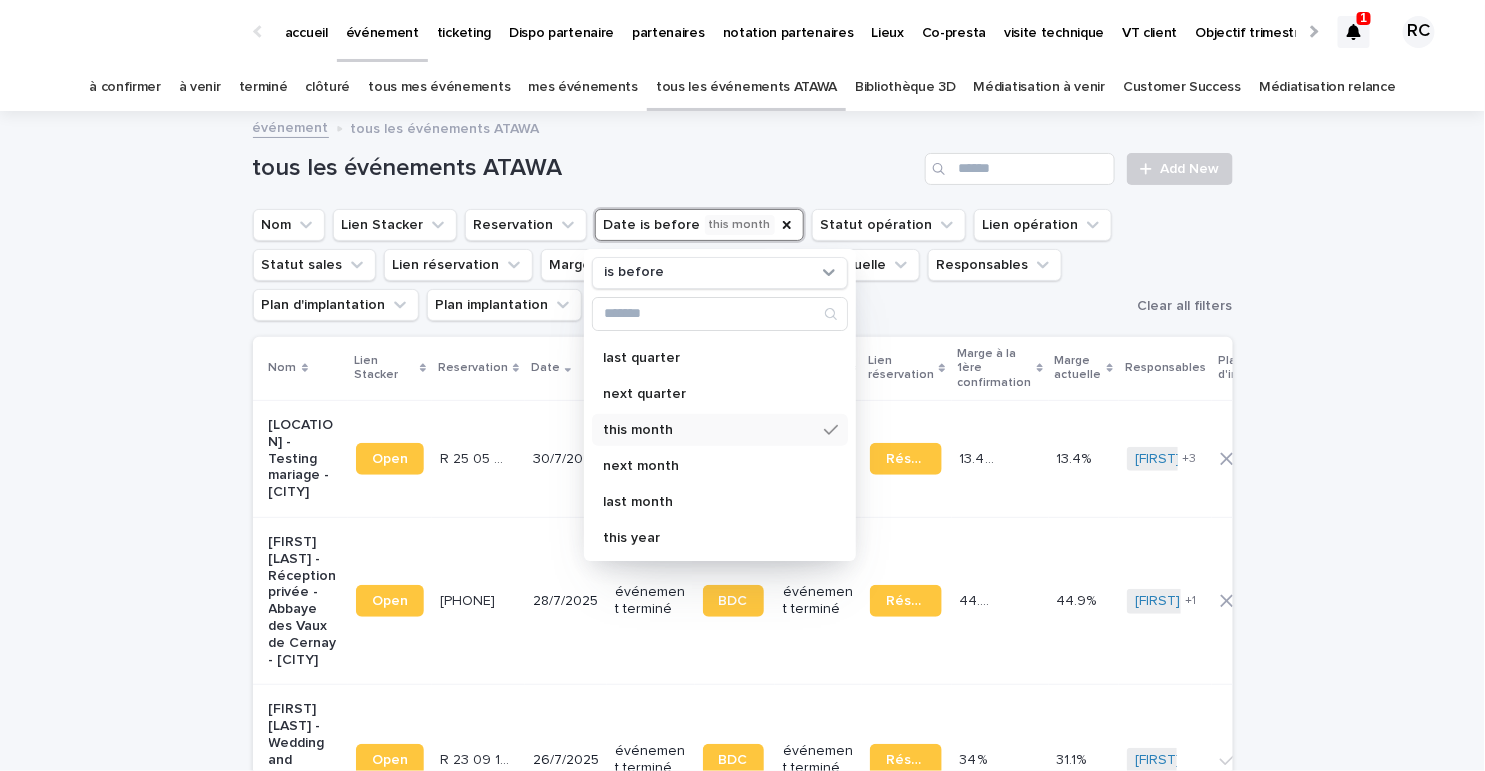 click on "Loading... Saving… Loading... Saving… tous les événements ATAWA Add New Nom Lien Stacker Reservation Date is before this month is before specific date today yesterday tomorrow this week last week next week this quarter last quarter next quarter this month next month last month this year next year last year Statut opération Lien opération Statut sales Lien réservation Marge à la 1ère confirmation Marge actuelle Responsables Plan d'implantation Plan implantation Région Clear all filters Nom Lien Stacker Reservation Date Statut opération Lien opération Statut sales Lien réservation Marge à la 1ère confirmation Marge actuelle Responsables Plan d'implantation Plan implantation Région Domaine de Rieucoulon - Testing mariage - Montpellier Open R 25 05 623 R 25 05 623   30/7/2025 événement terminé BDC événement terminé Réservation 13.4 % 13.4 %   13.4% 13.4%   Aurélie Cointrel   Paul Bru   William Hearsey   Gauthier Rouland   + 3 - GRAND SUD GRAND SUD   Open R 25 06 50 R 25 06 50" at bounding box center (742, 2315) 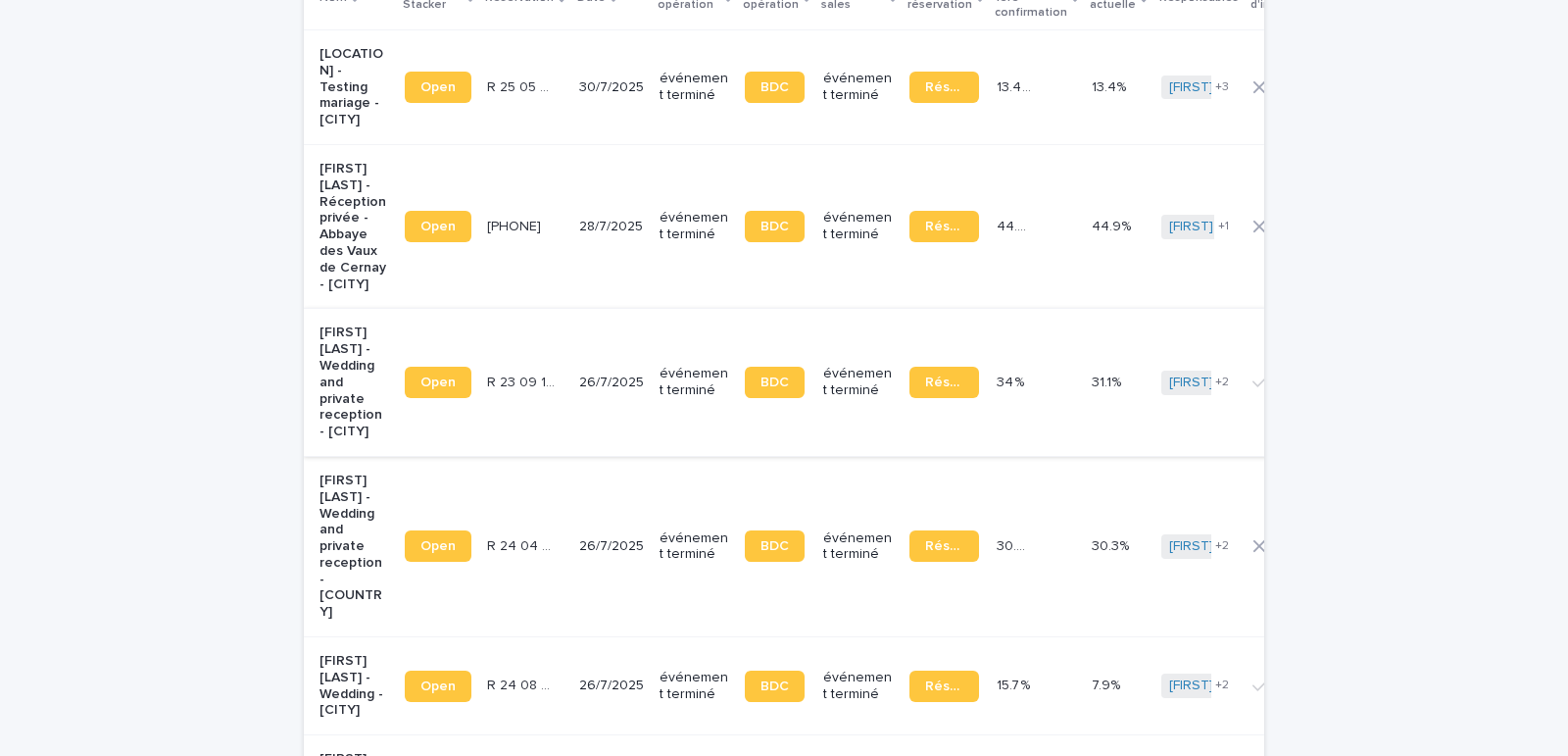 scroll, scrollTop: 358, scrollLeft: 0, axis: vertical 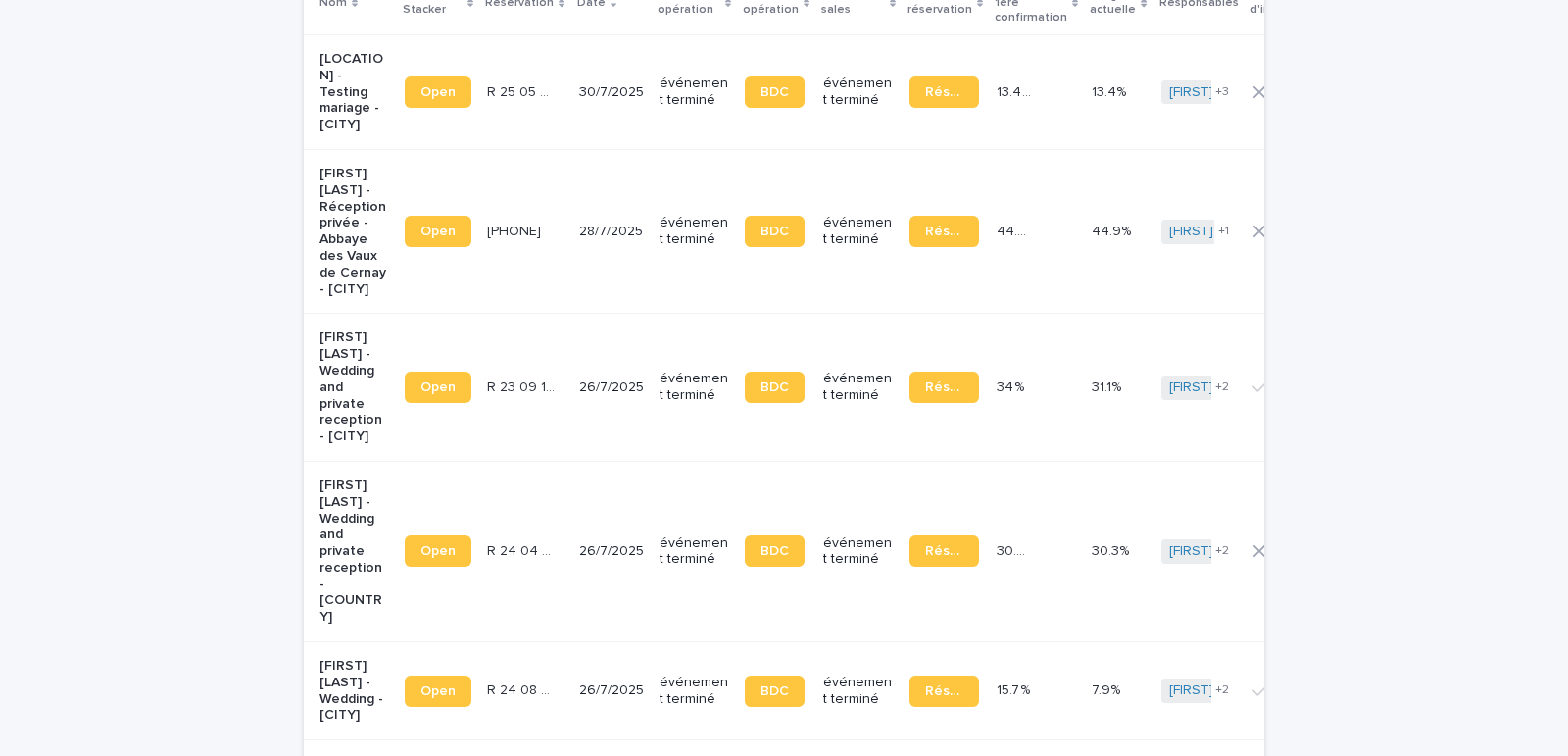 click 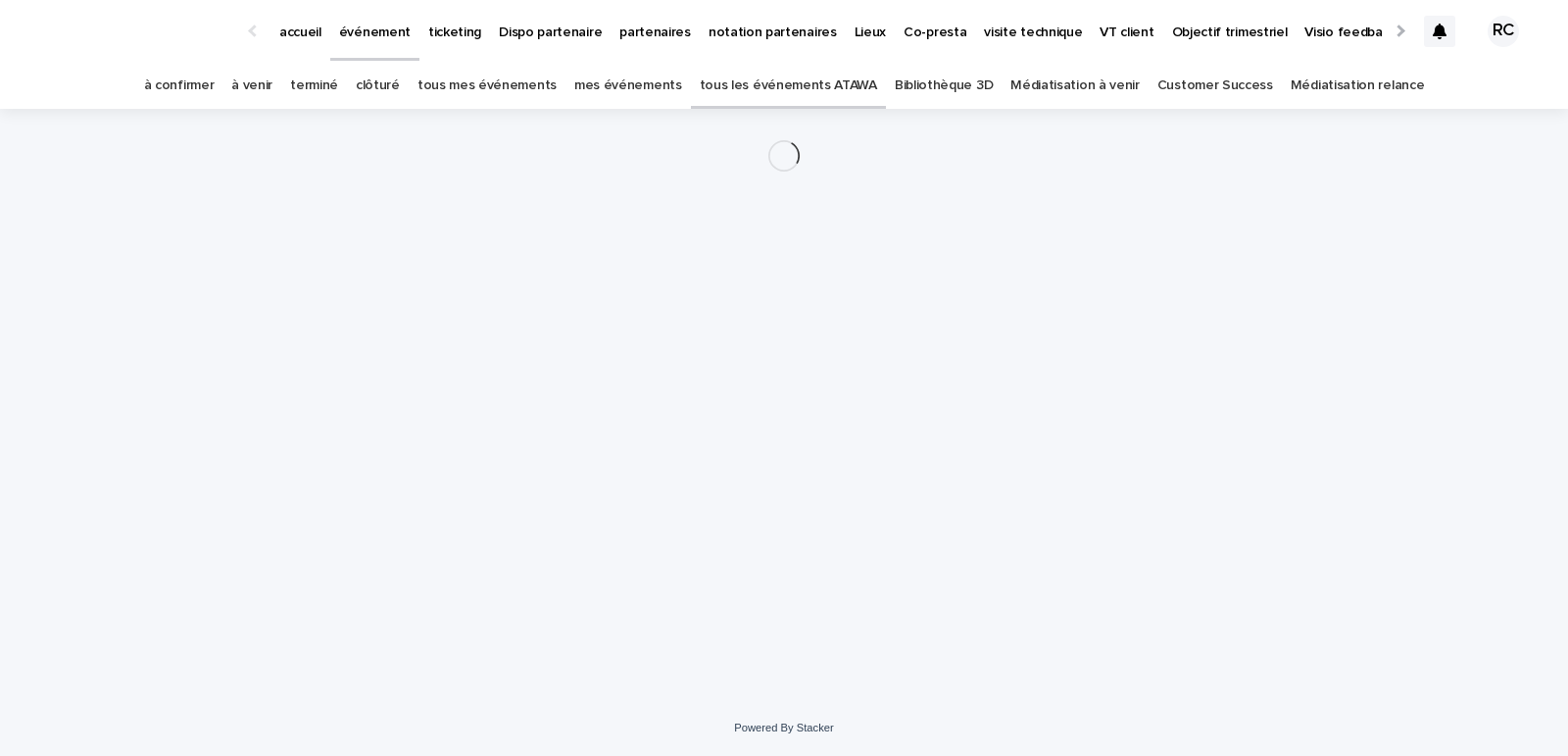 scroll, scrollTop: 0, scrollLeft: 0, axis: both 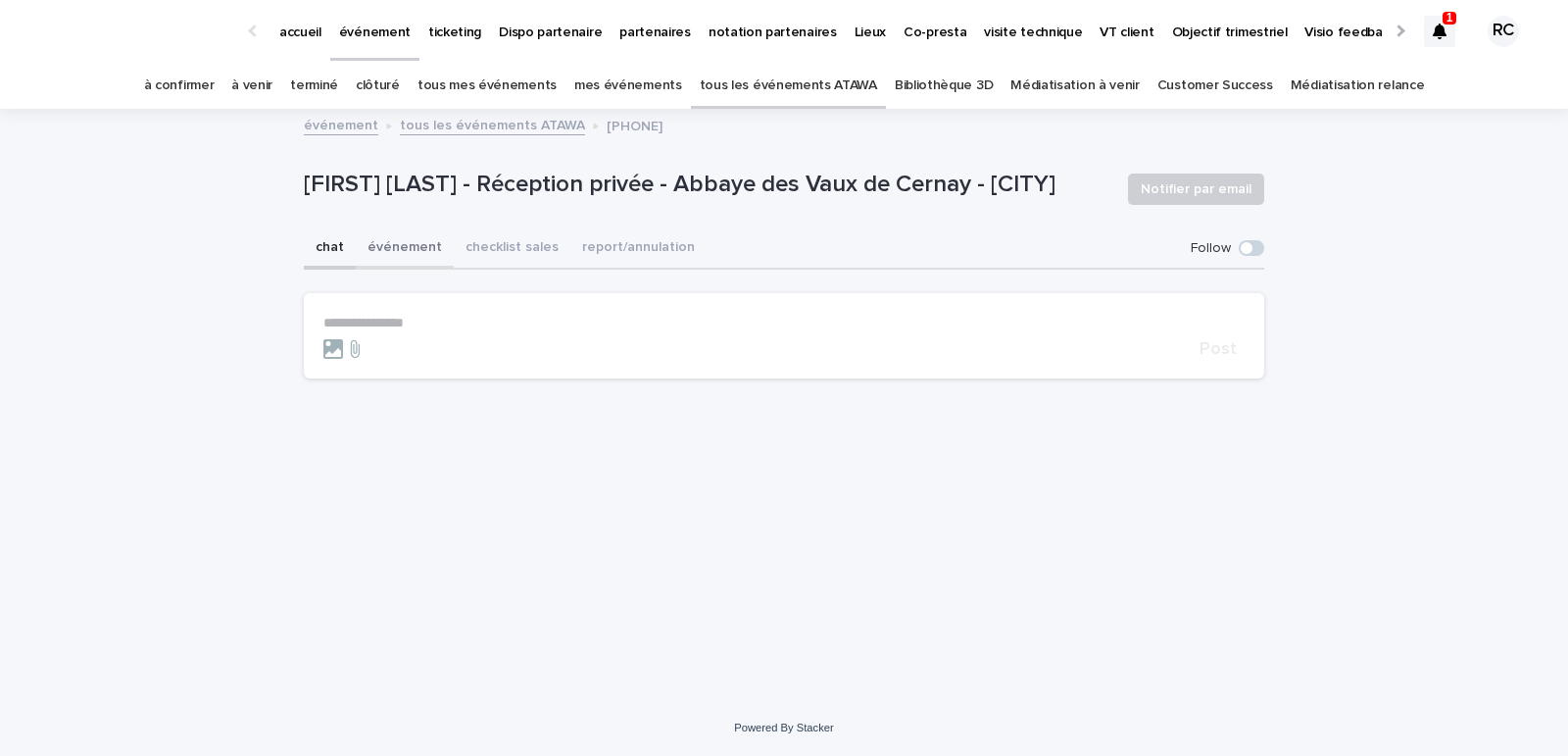click on "événement" at bounding box center (405, 249) 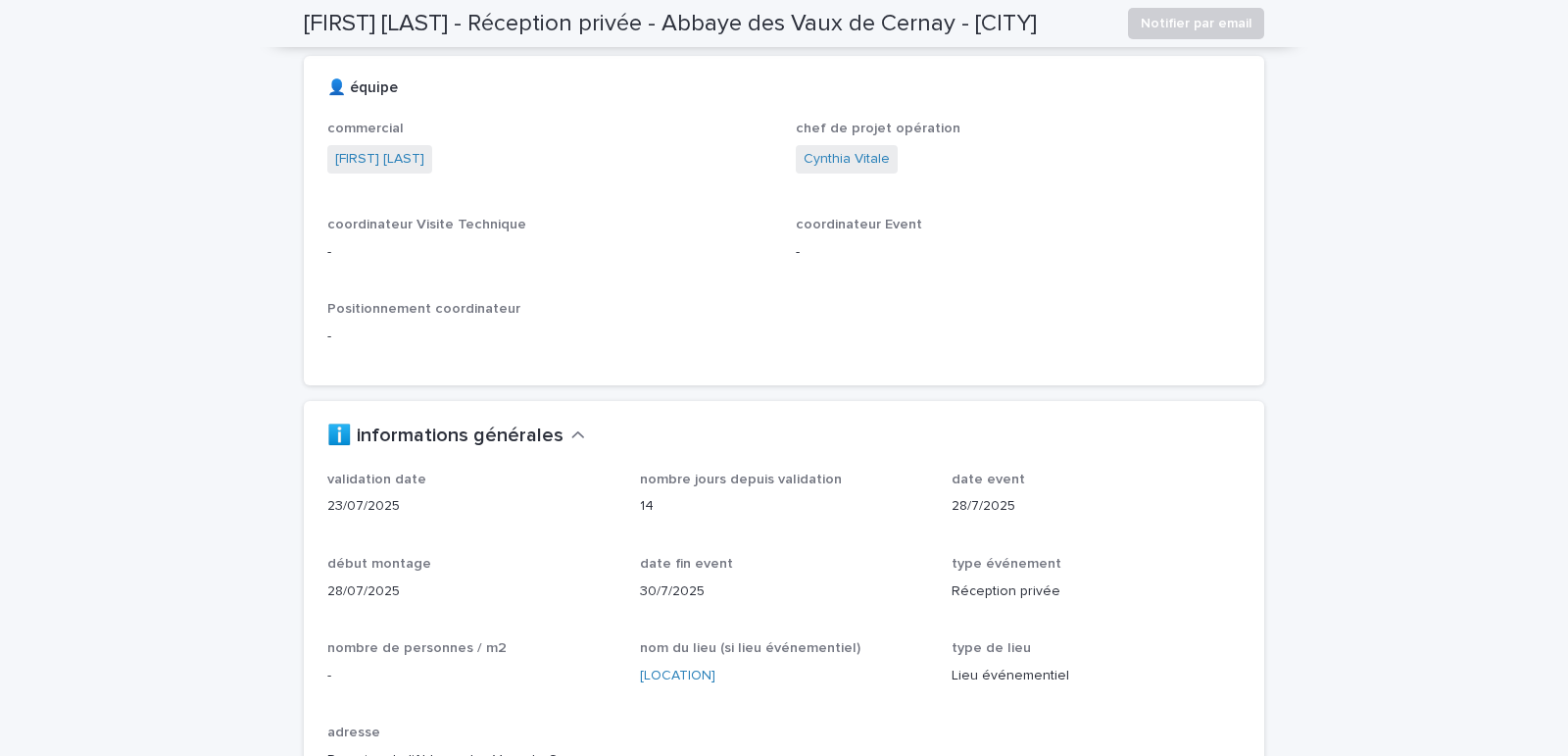 scroll, scrollTop: 847, scrollLeft: 0, axis: vertical 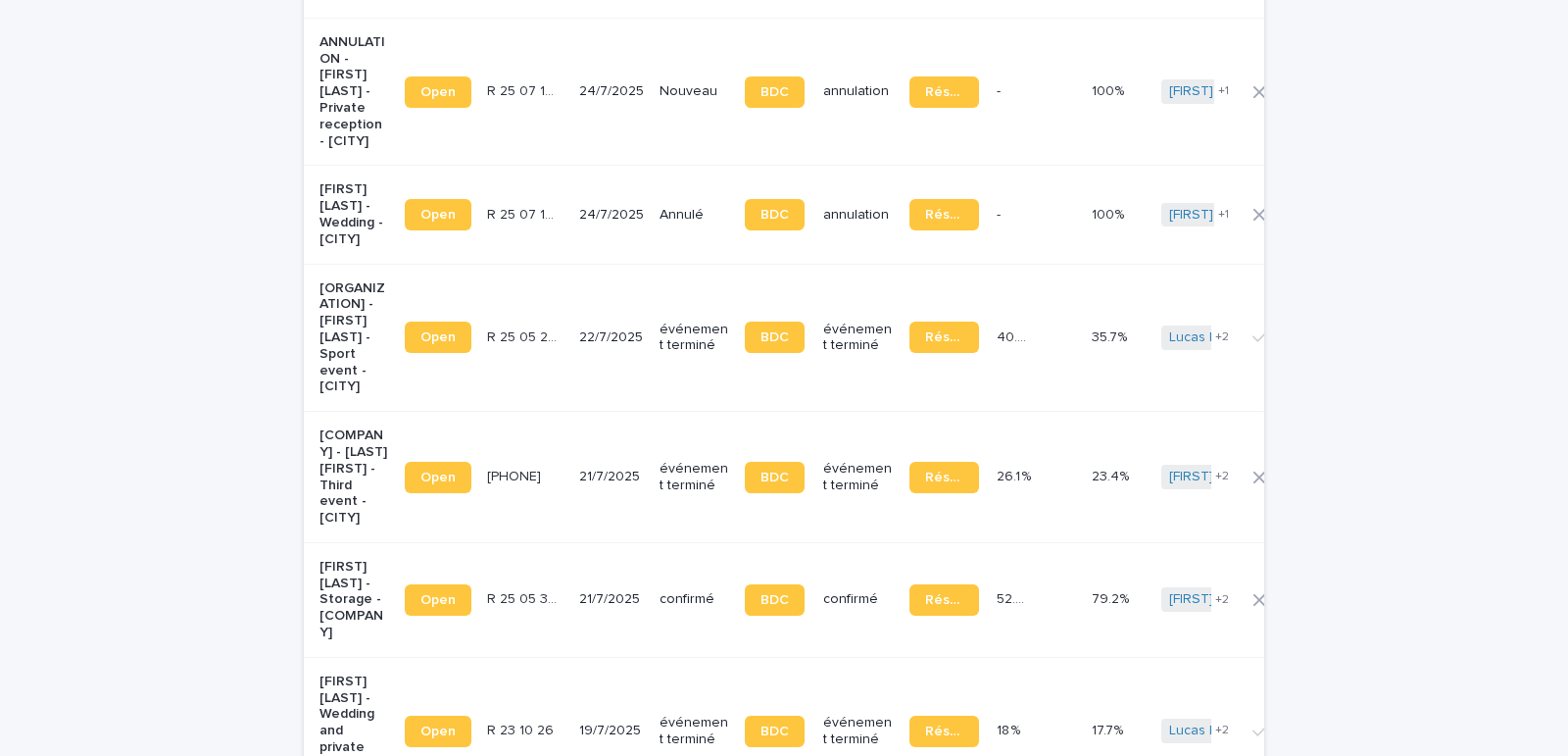 click 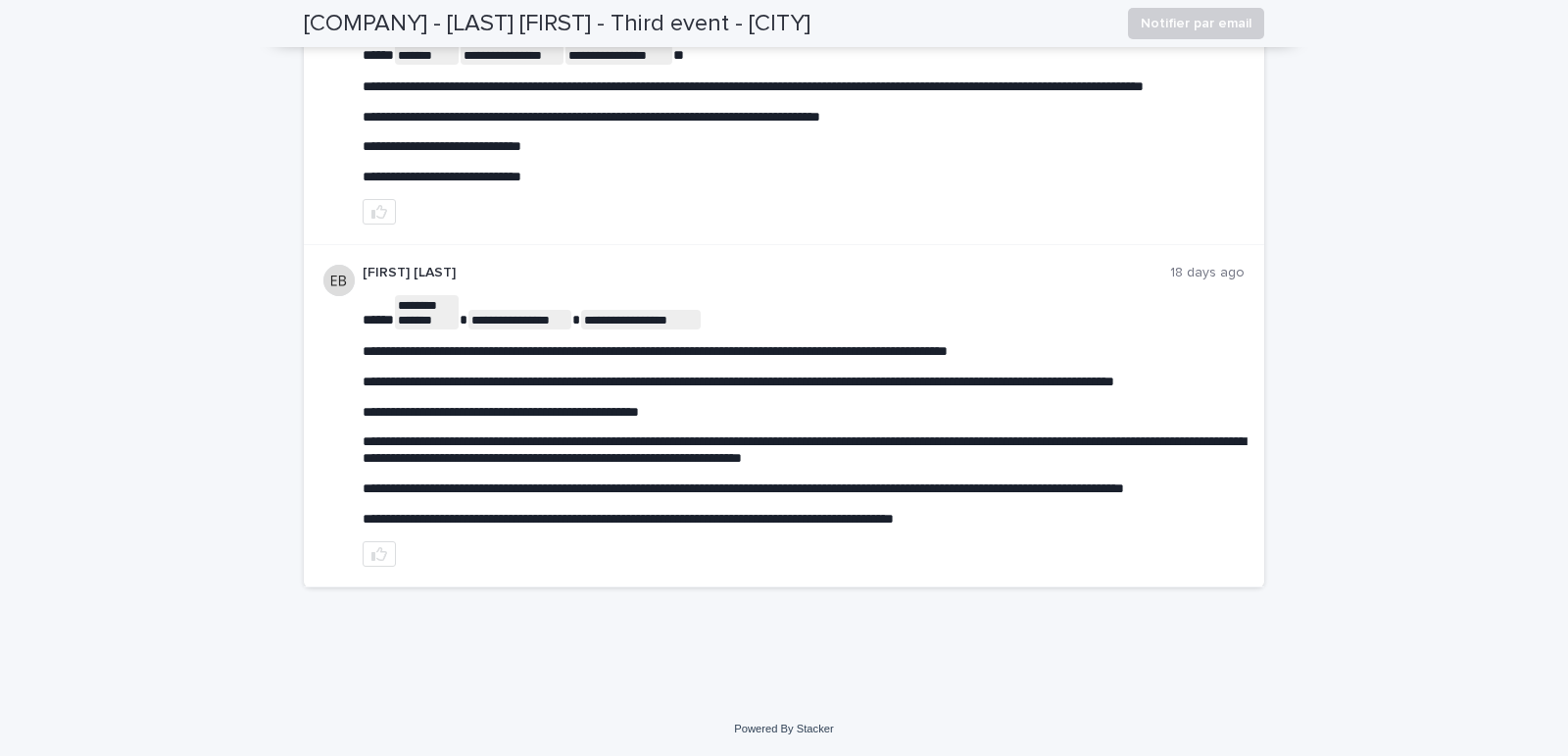 scroll, scrollTop: 0, scrollLeft: 0, axis: both 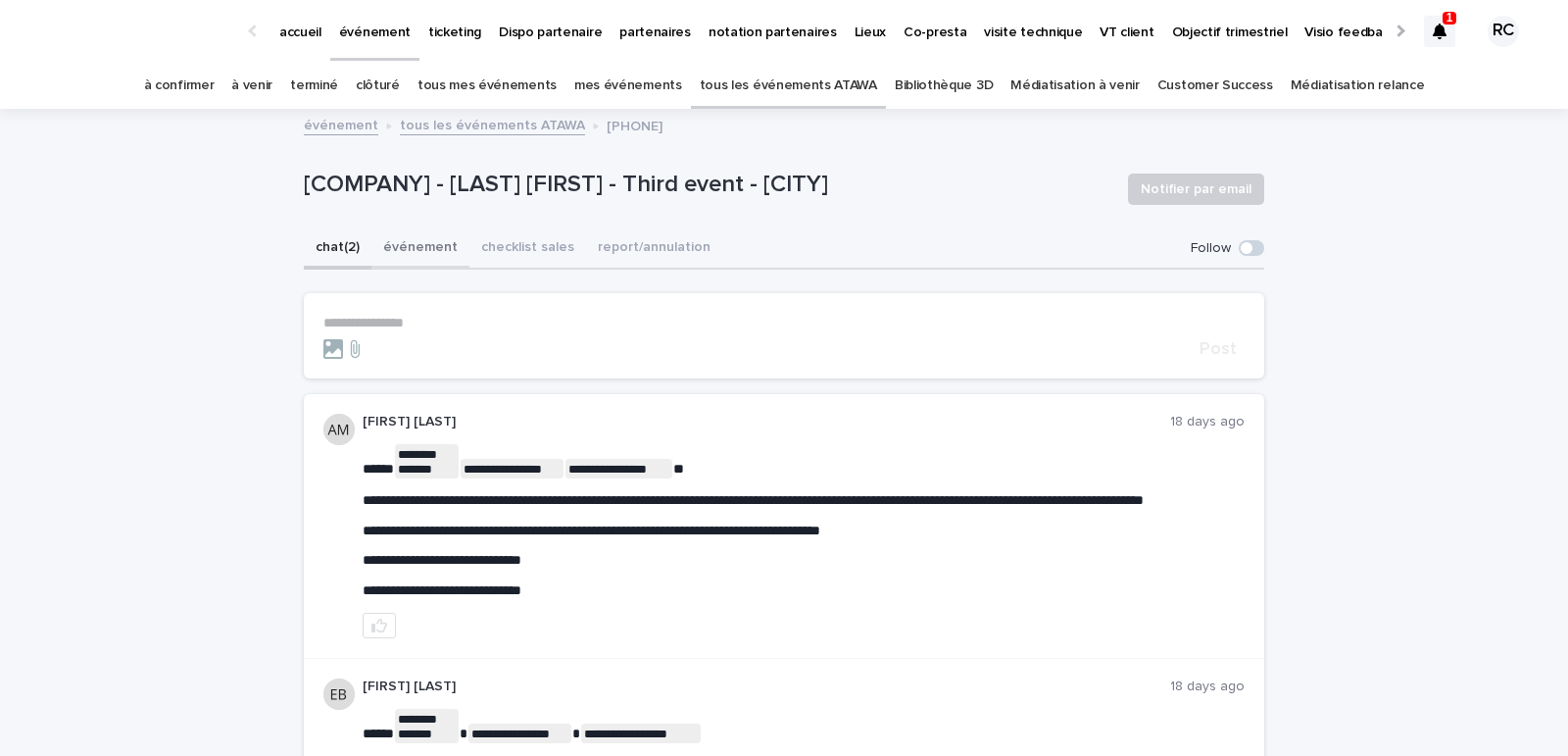 click on "événement" at bounding box center (420, 249) 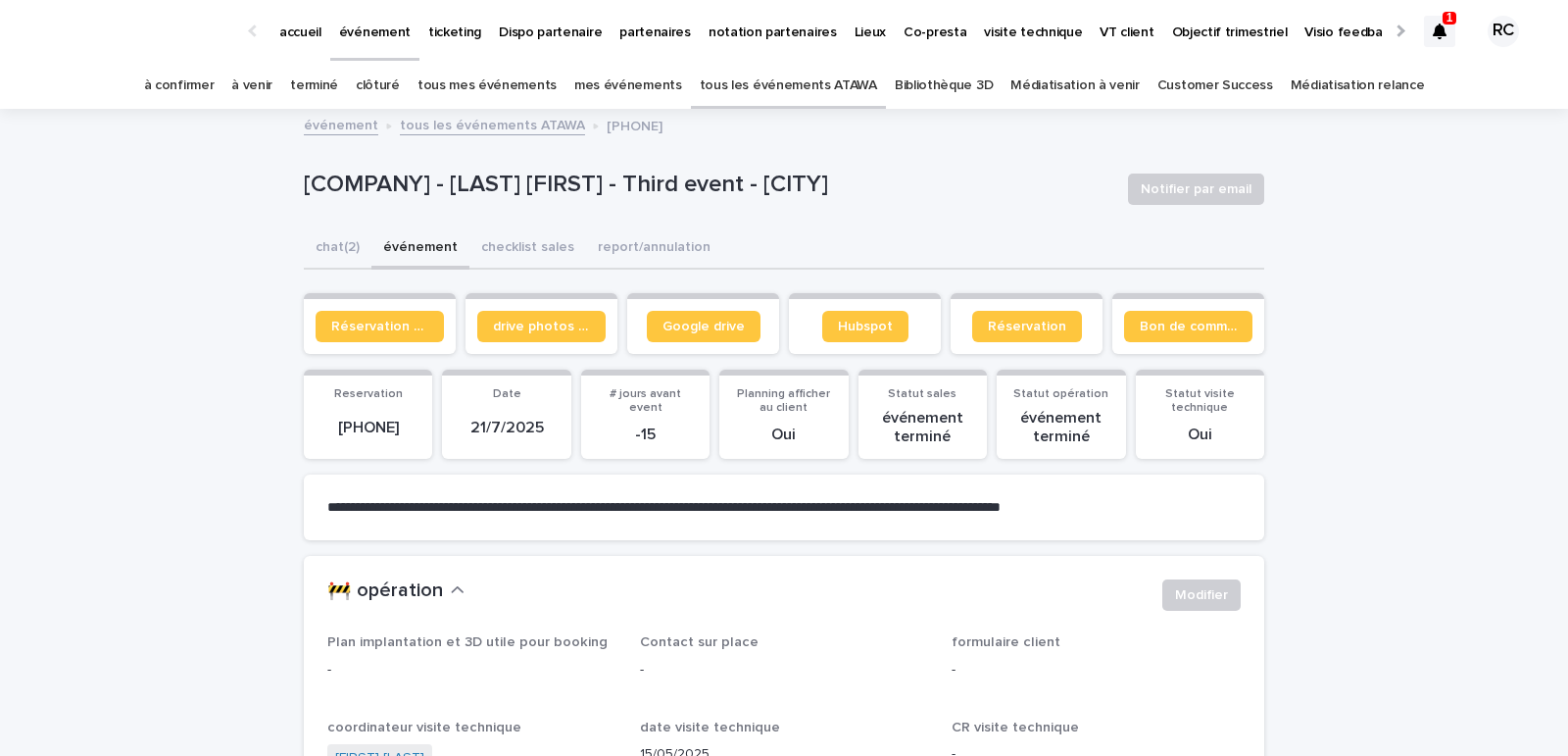 scroll, scrollTop: 1, scrollLeft: 0, axis: vertical 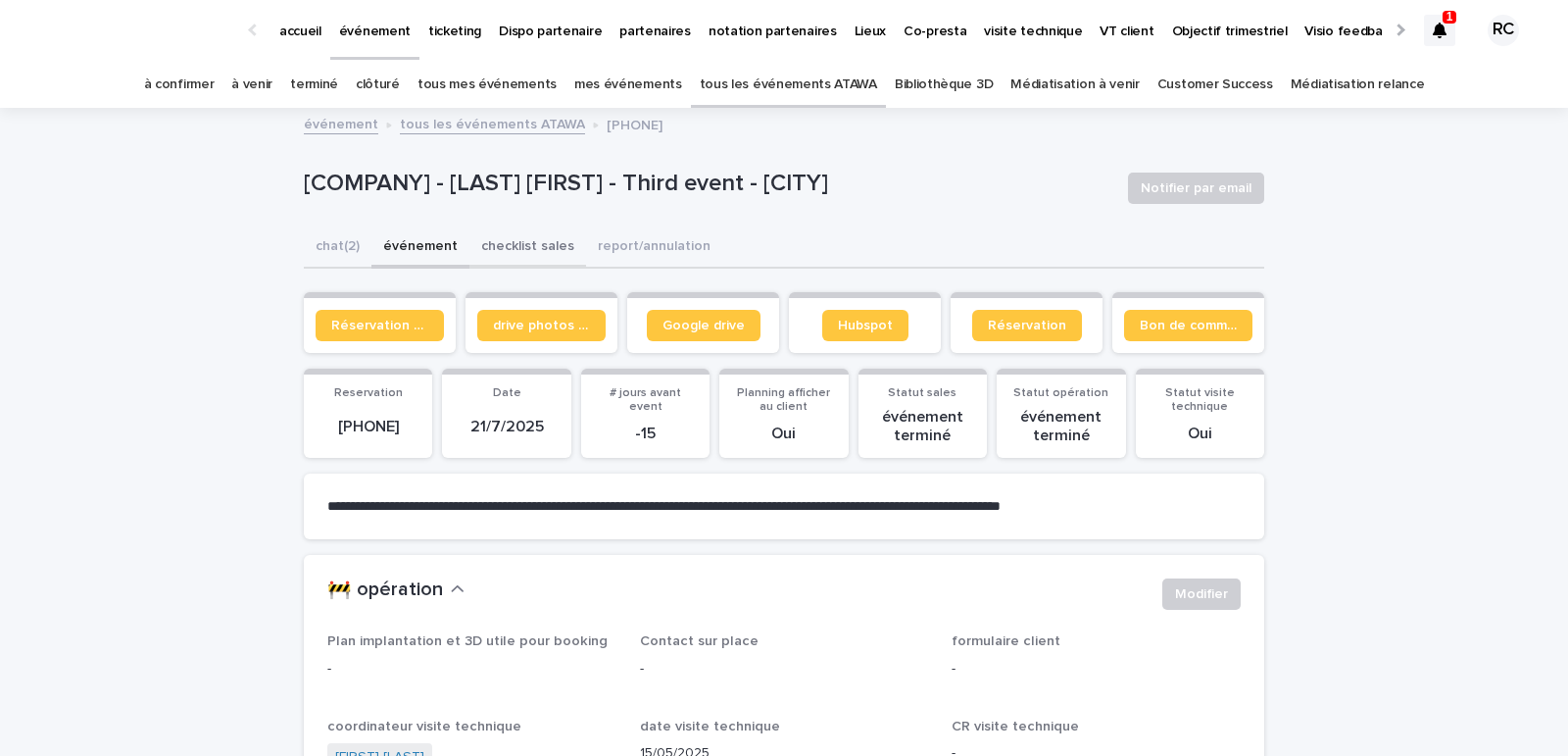 click on "checklist sales" at bounding box center [527, 248] 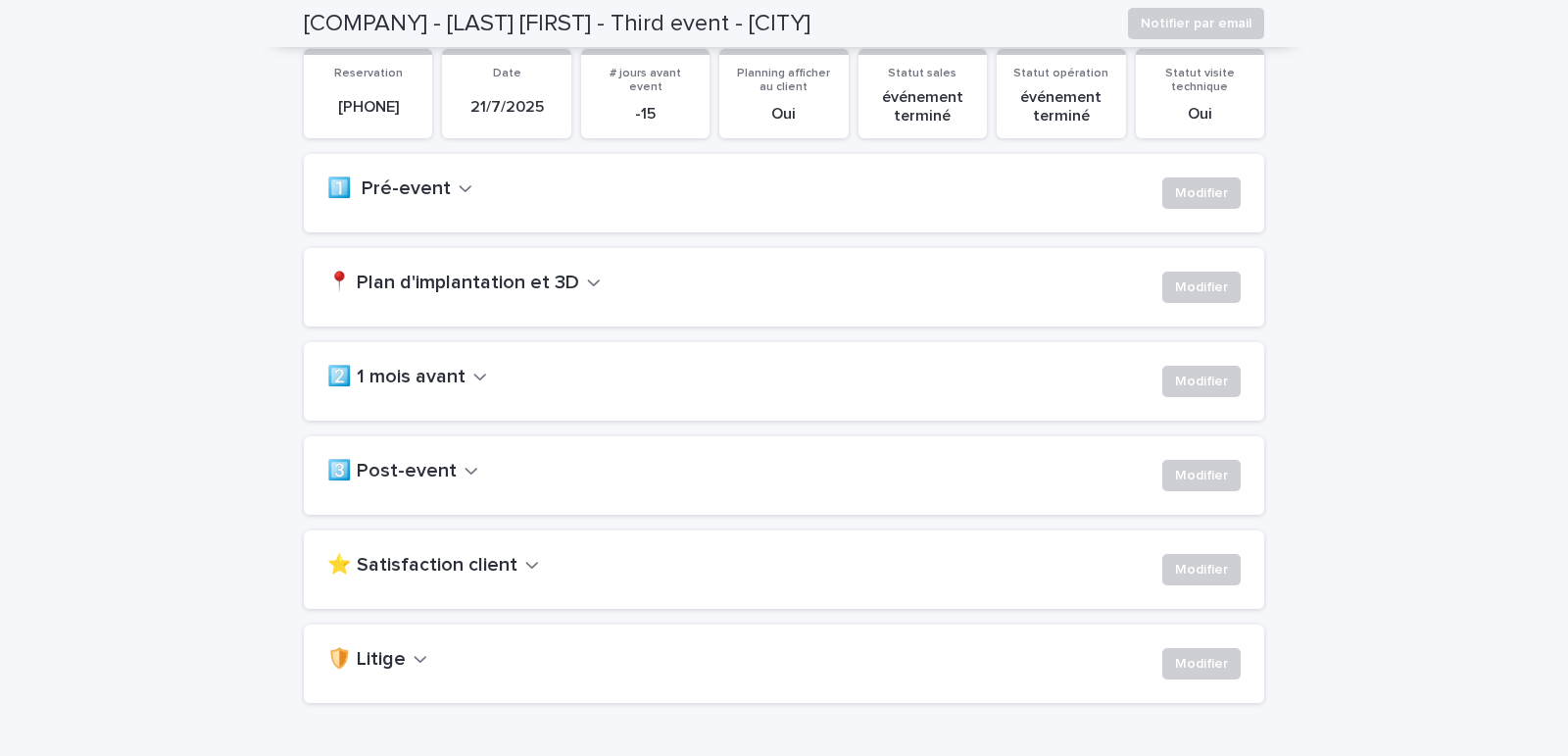click on "1️⃣  Pré-event" at bounding box center (389, 189) 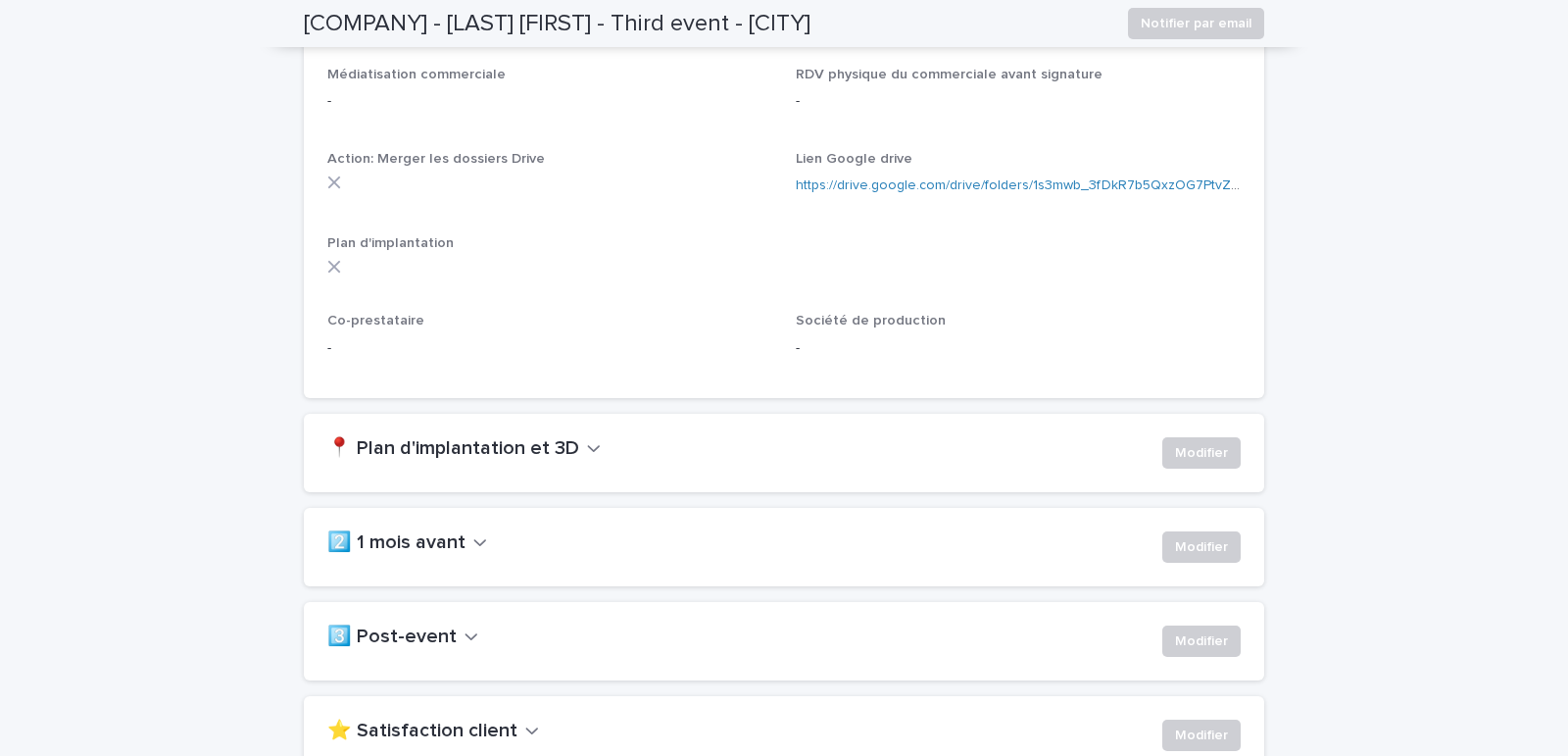 click on "📍 Plan d'implantation et 3D" at bounding box center [453, 449] 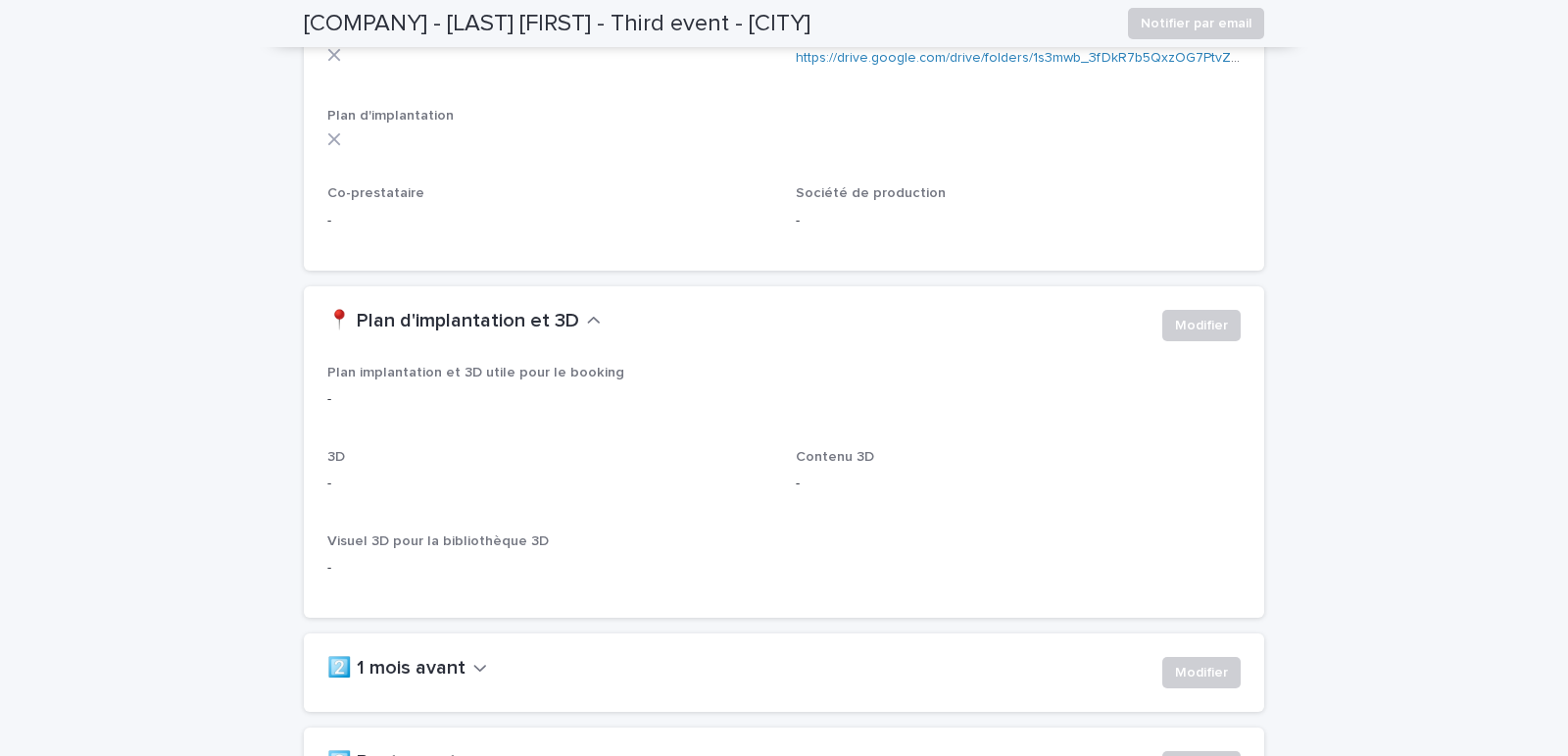 scroll, scrollTop: 860, scrollLeft: 0, axis: vertical 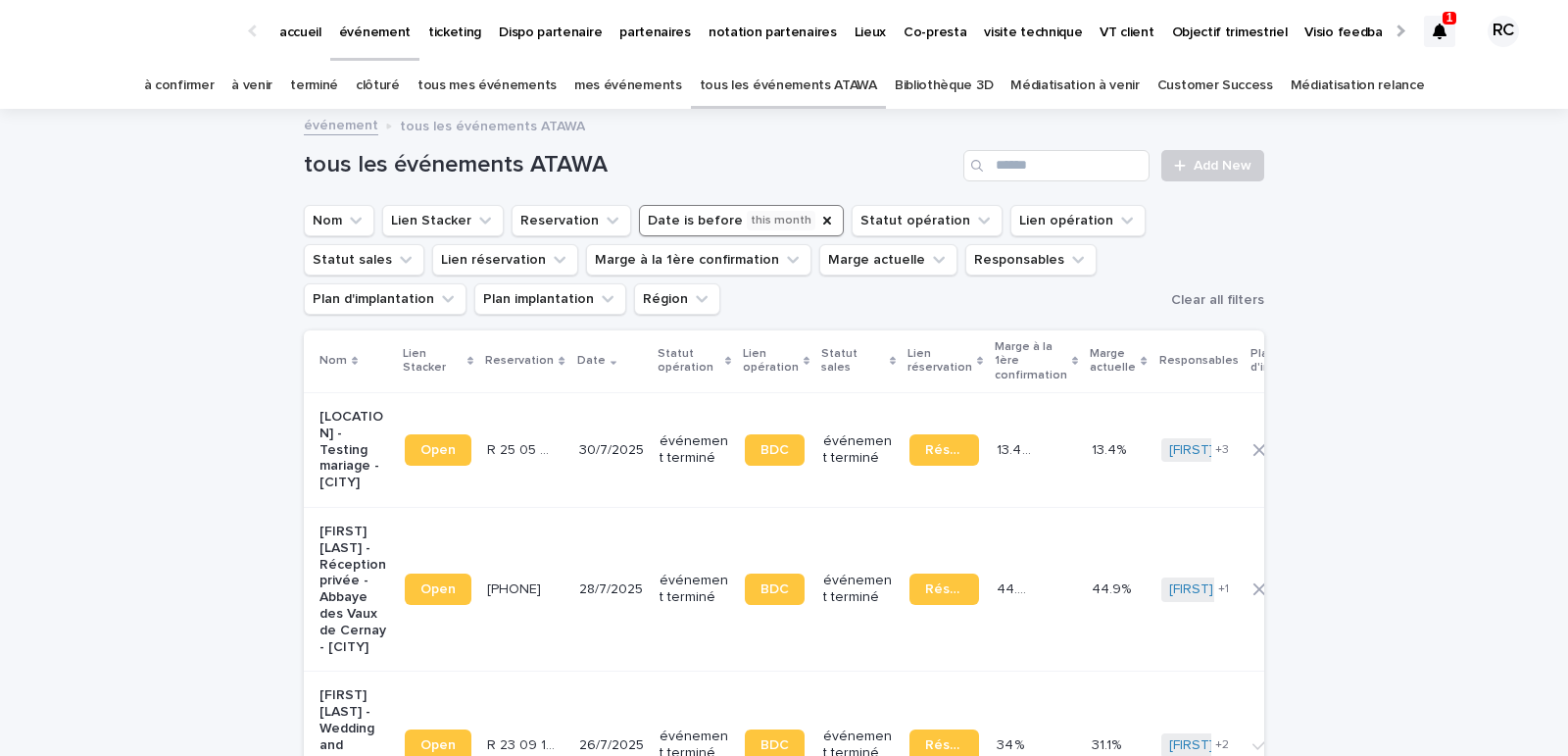click on "Date is before this month" at bounding box center [741, 221] 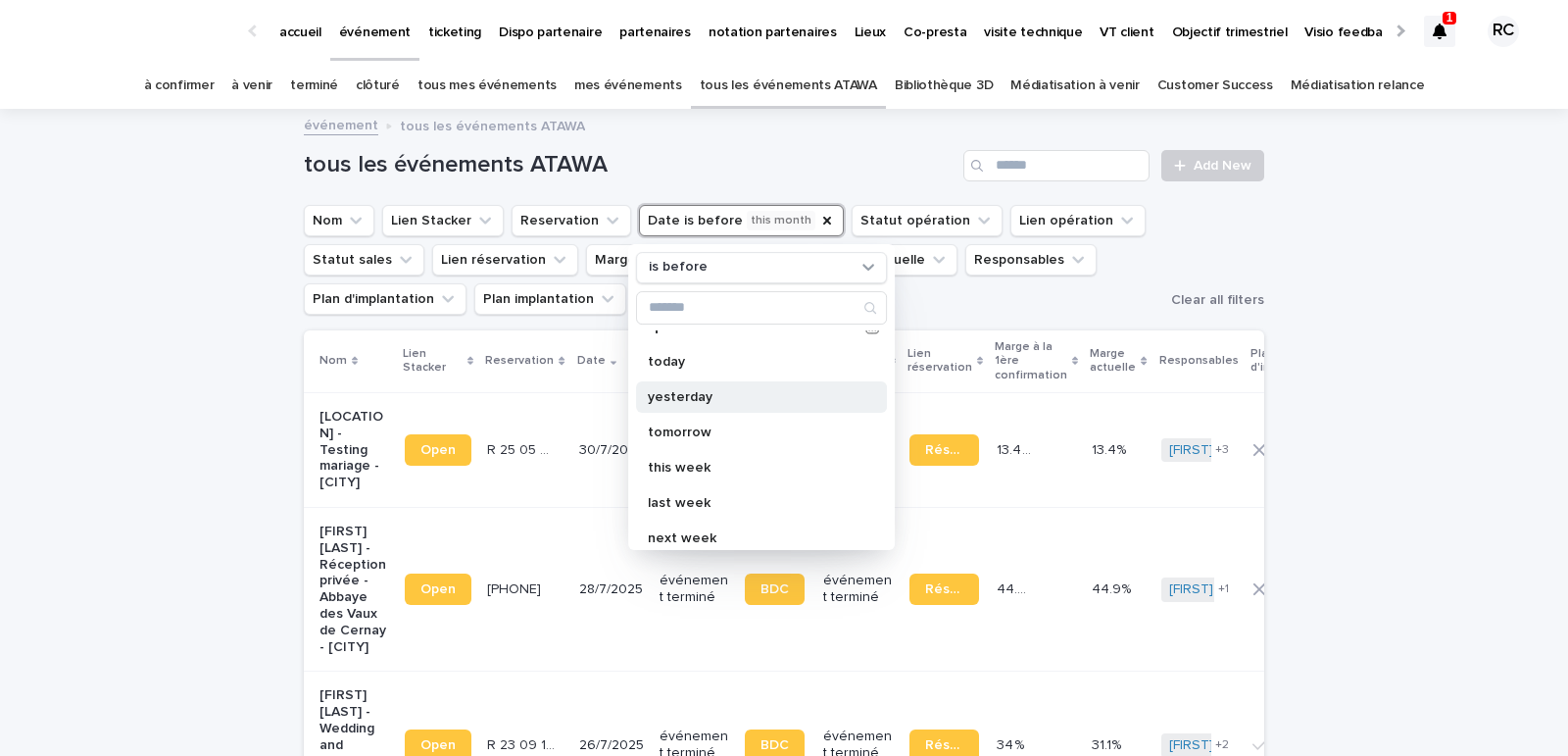 scroll, scrollTop: 241, scrollLeft: 0, axis: vertical 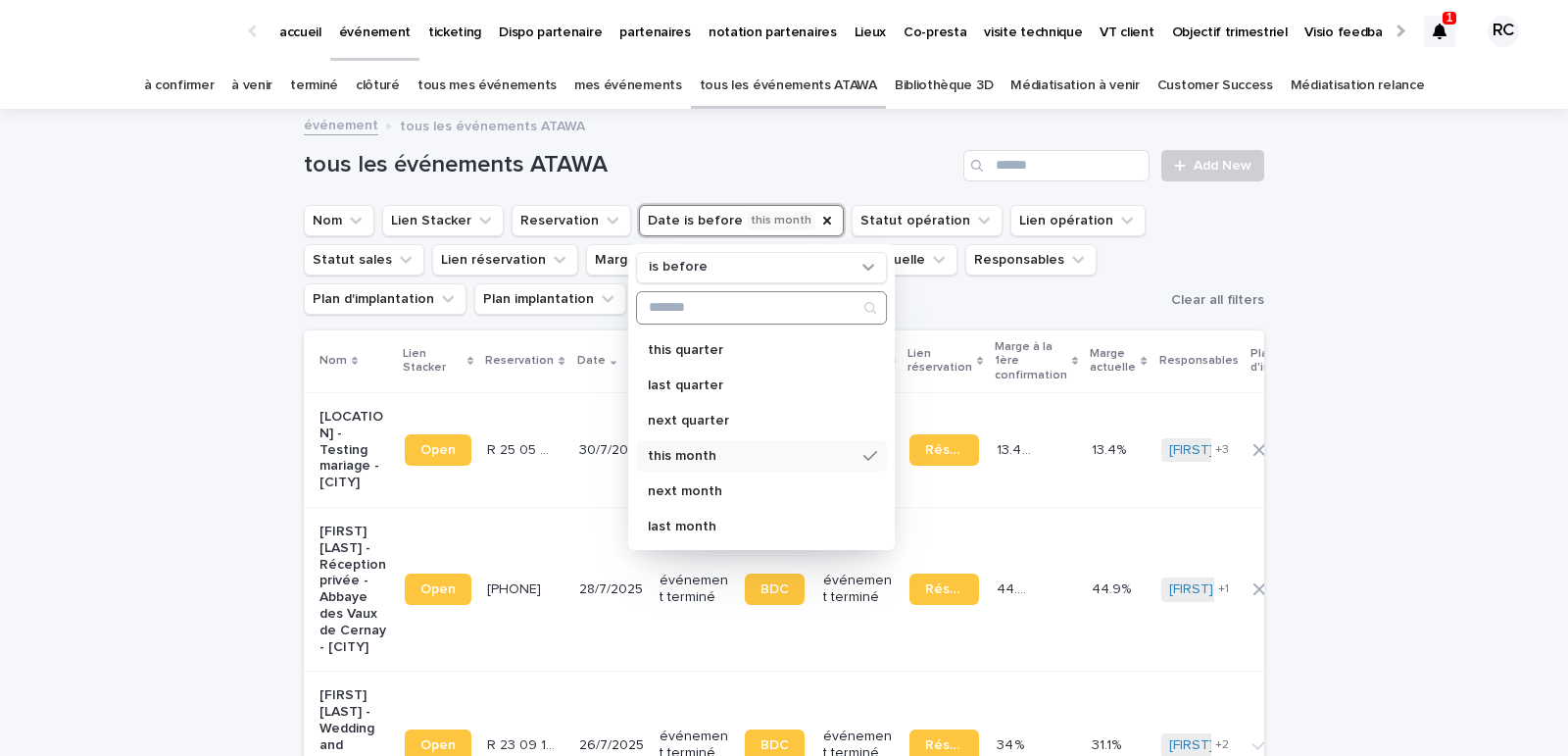 click at bounding box center [761, 308] 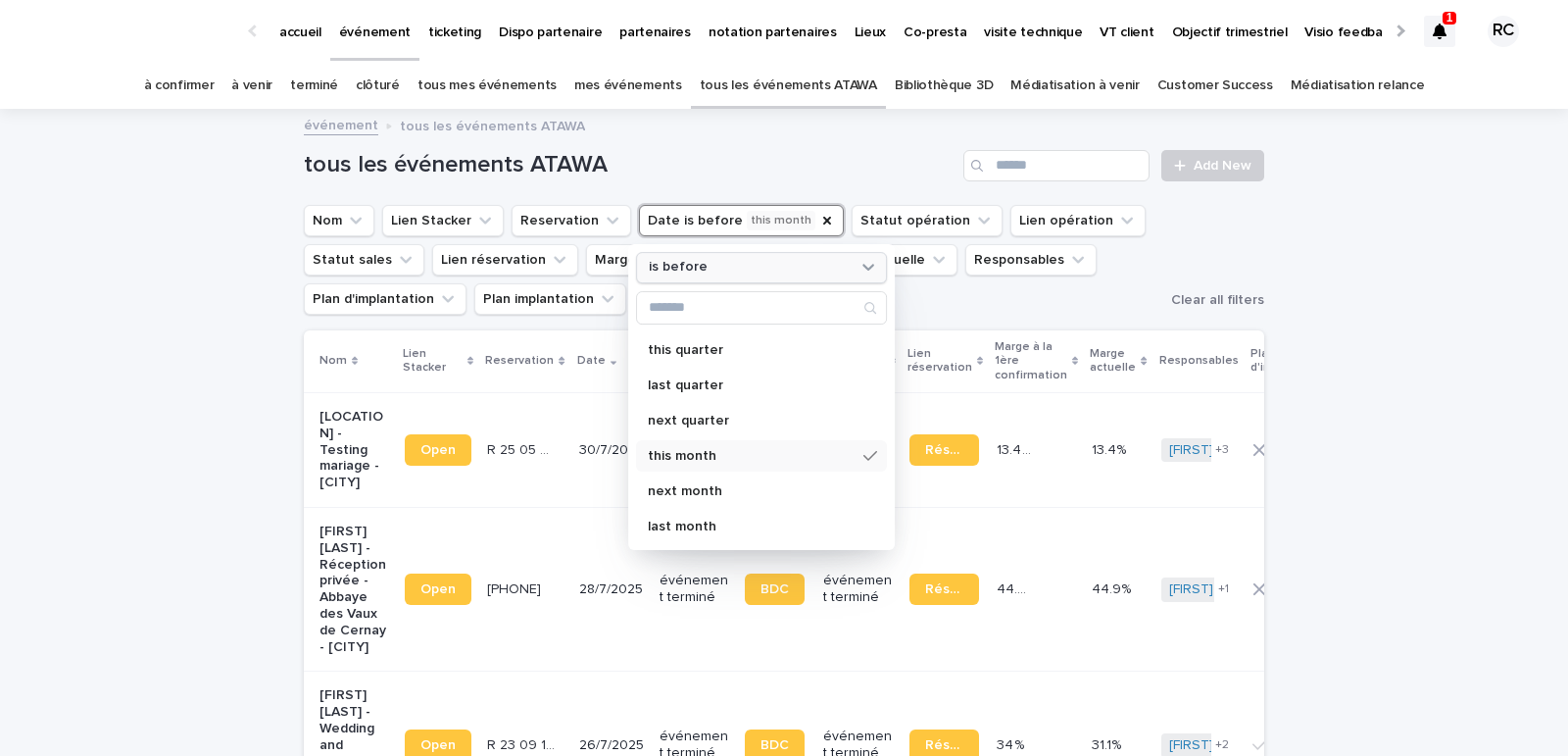 click on "is before" at bounding box center [749, 268] 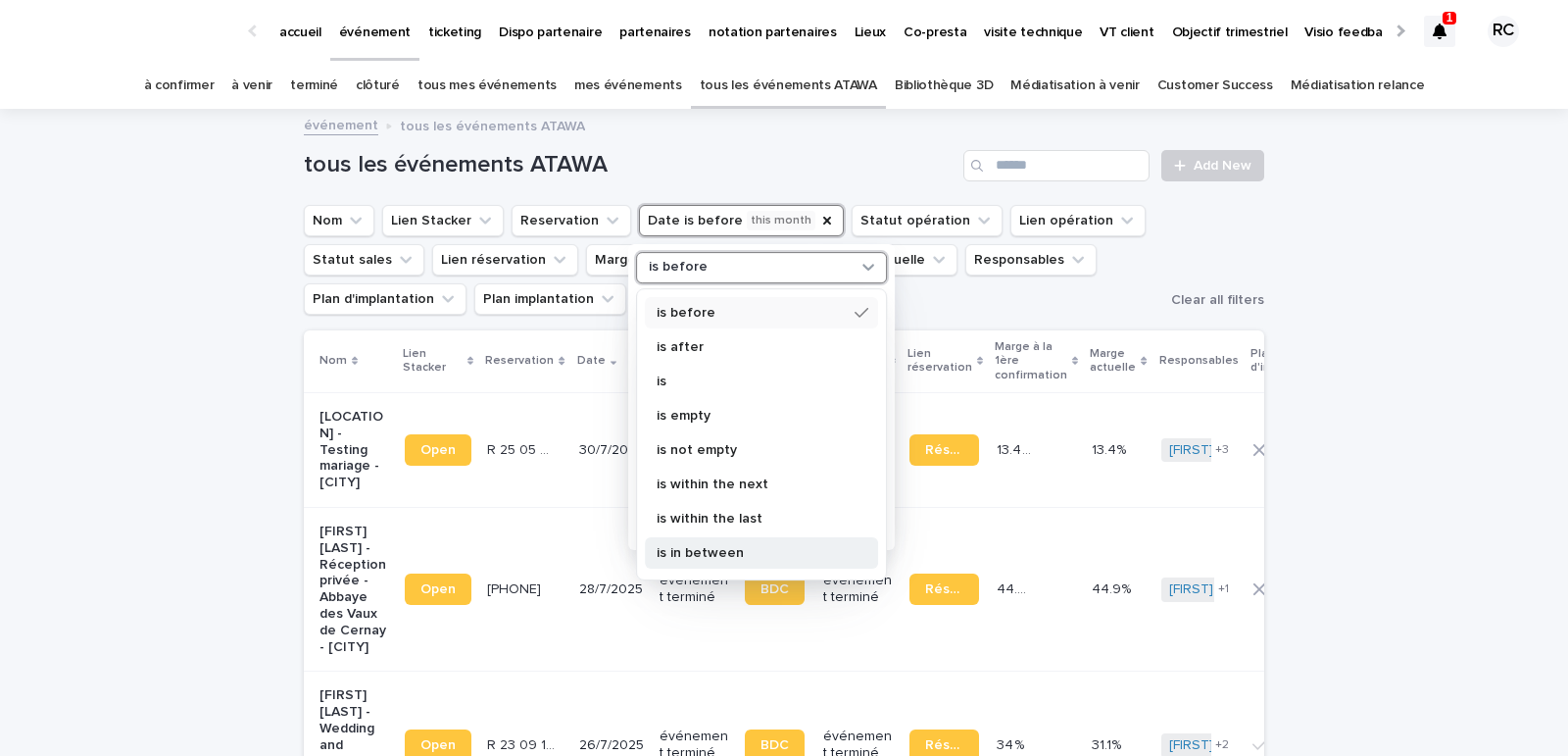 click on "is in between" at bounding box center (752, 553) 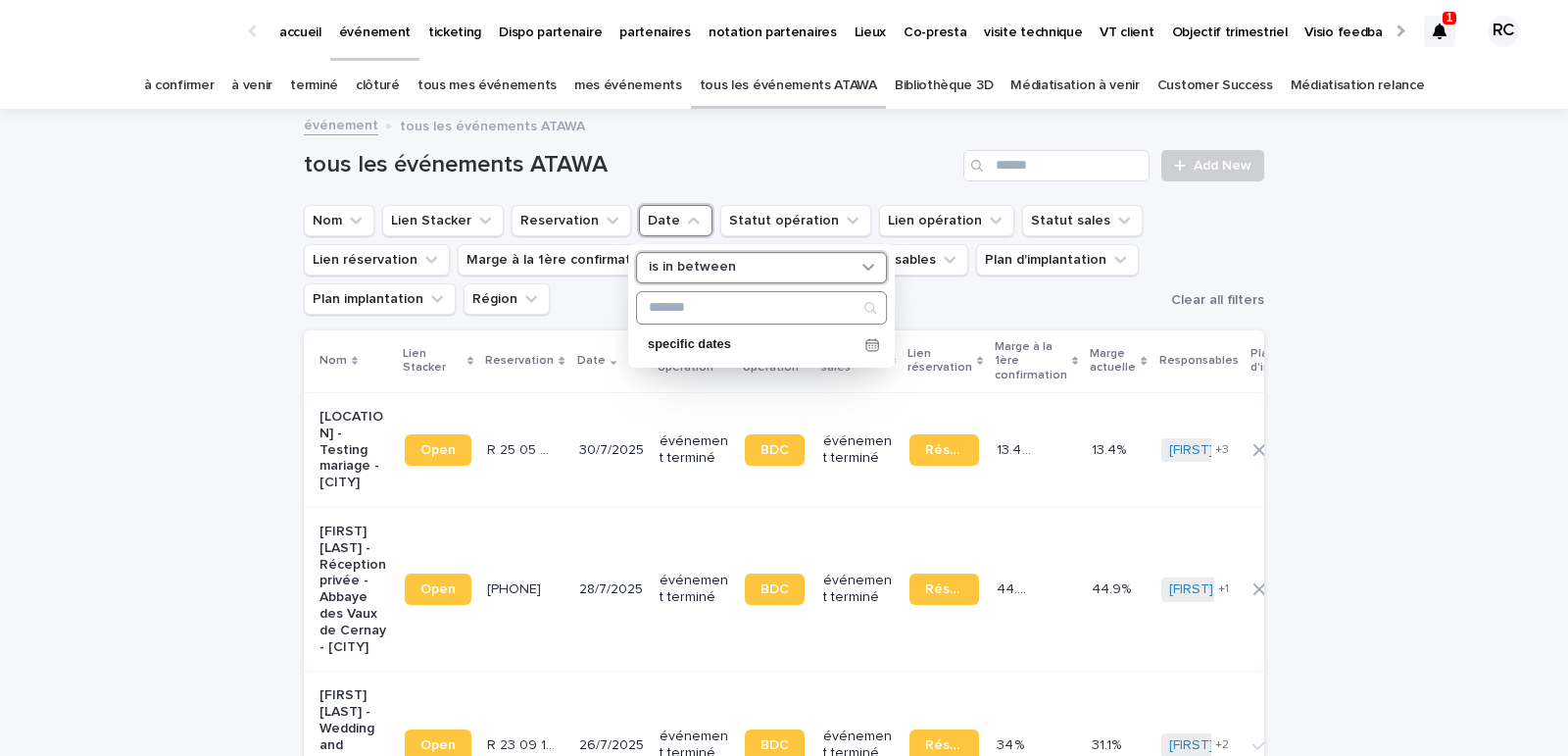 click at bounding box center [761, 308] 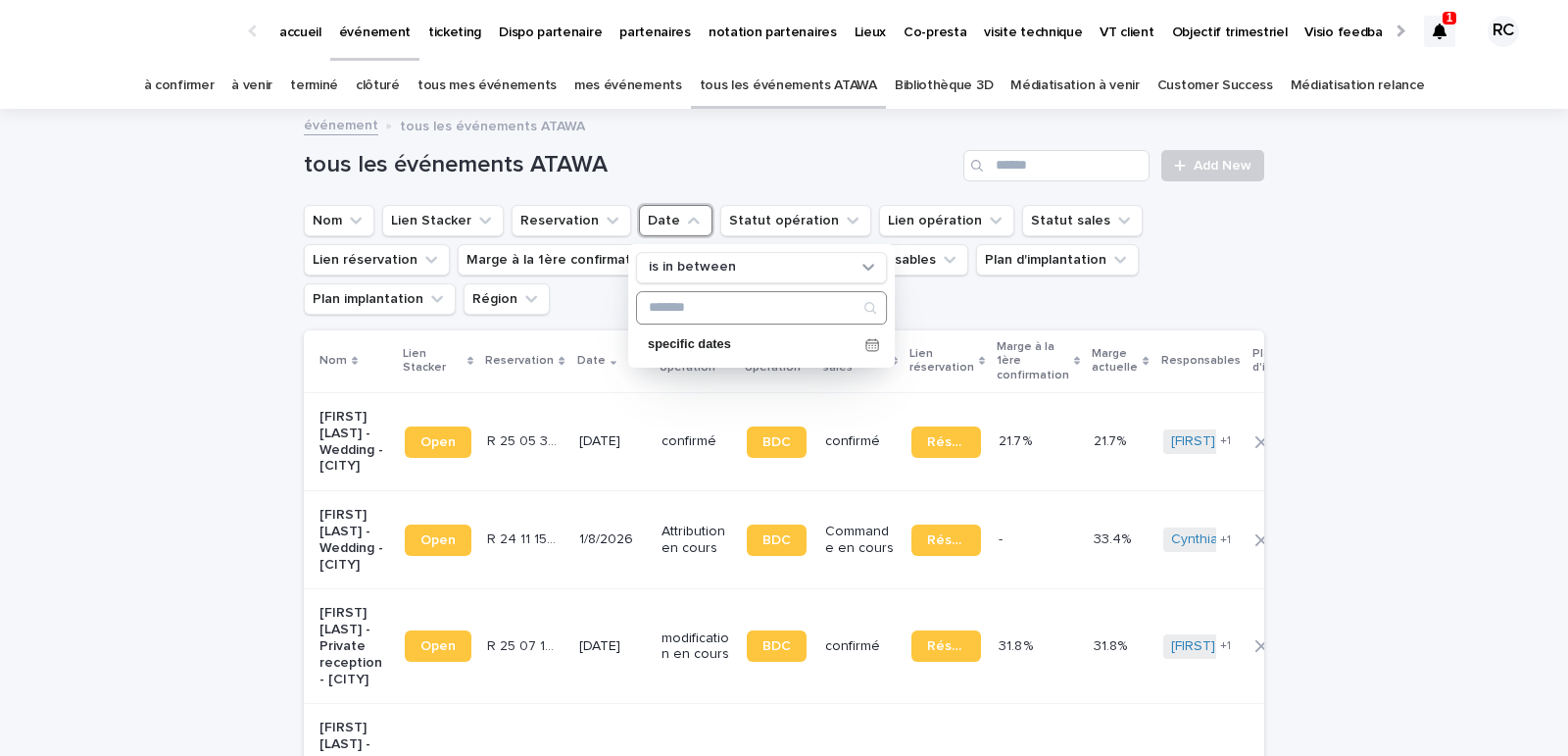 click 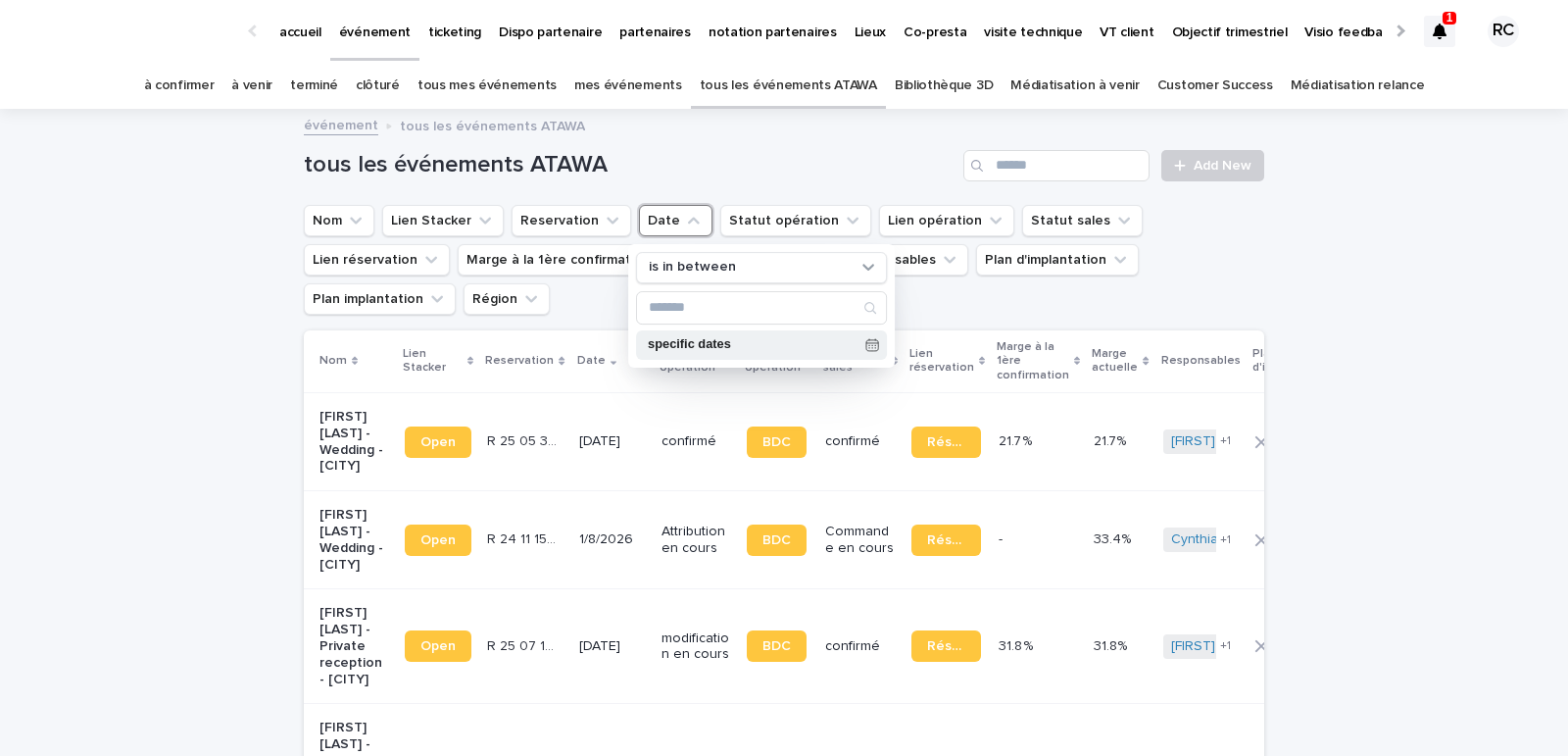 click 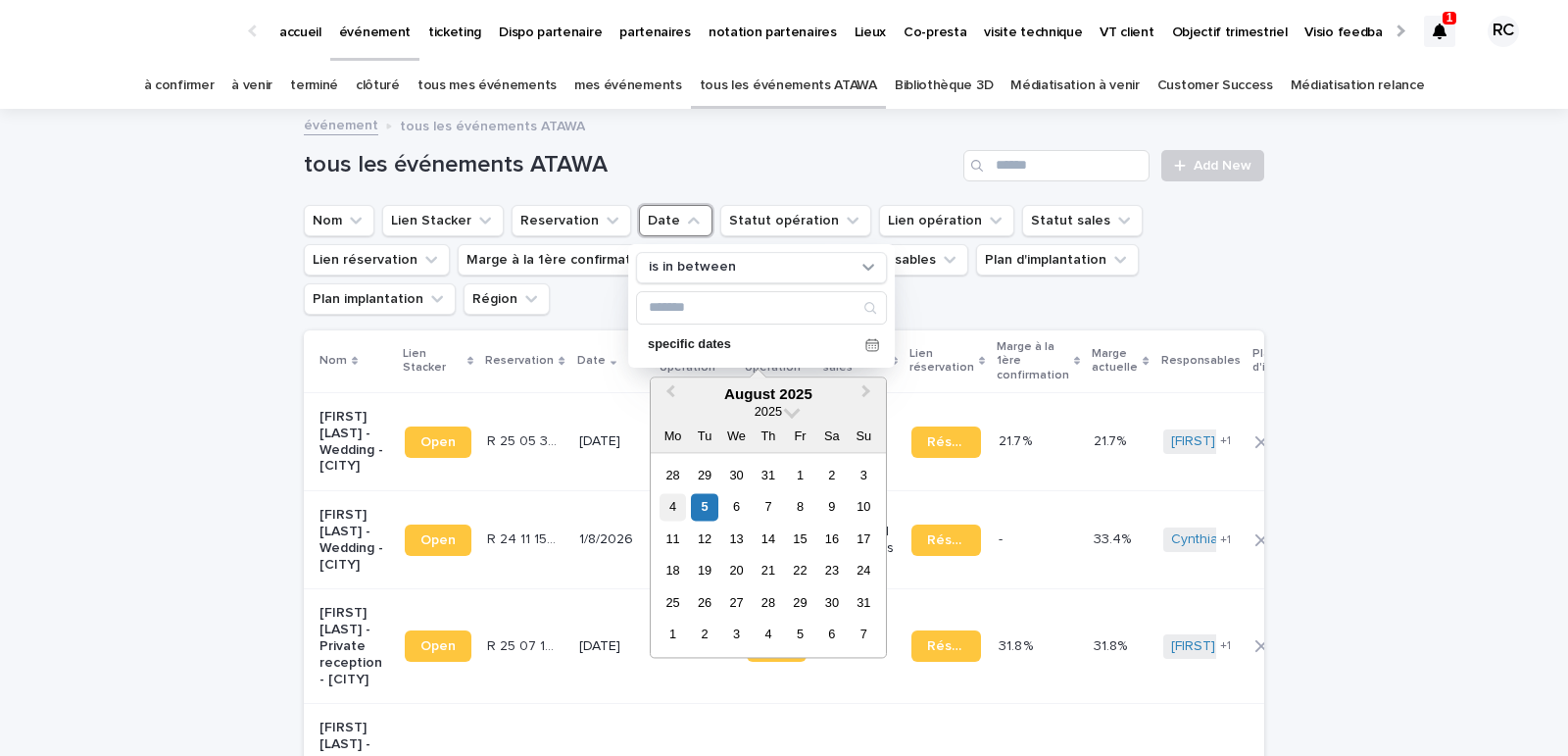 click on "4" at bounding box center [672, 507] 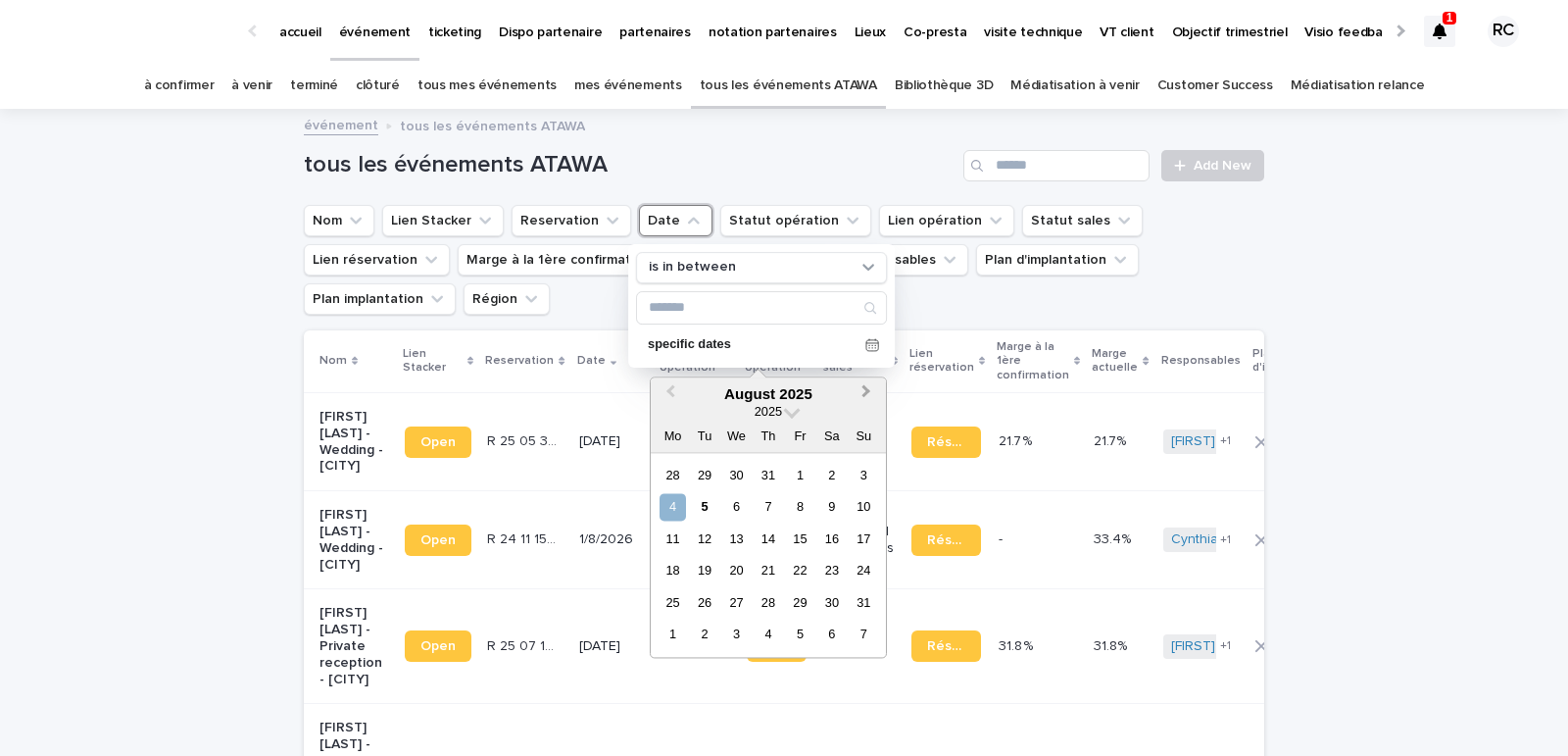 click on "Next Month" at bounding box center [866, 394] 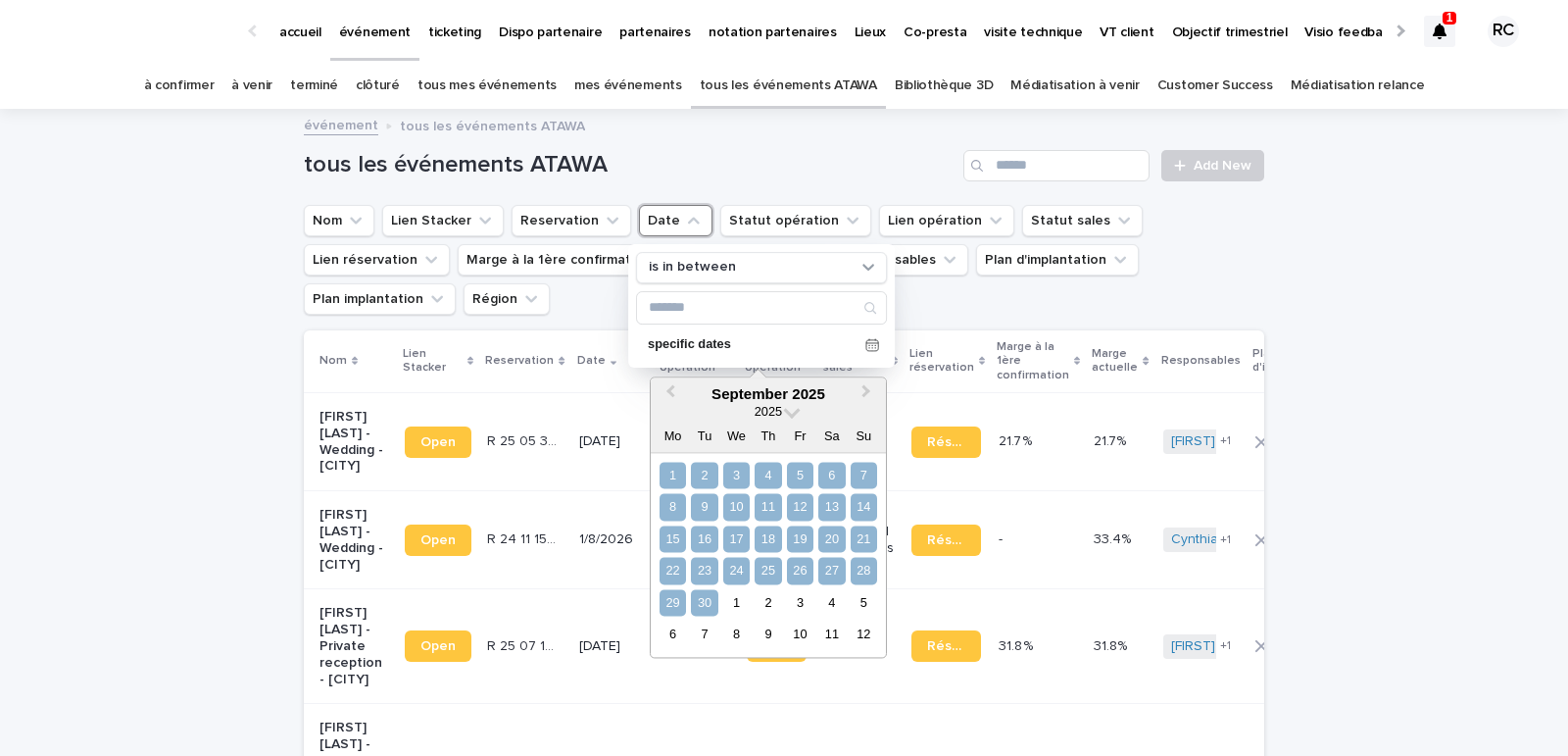 click on "30" at bounding box center (704, 602) 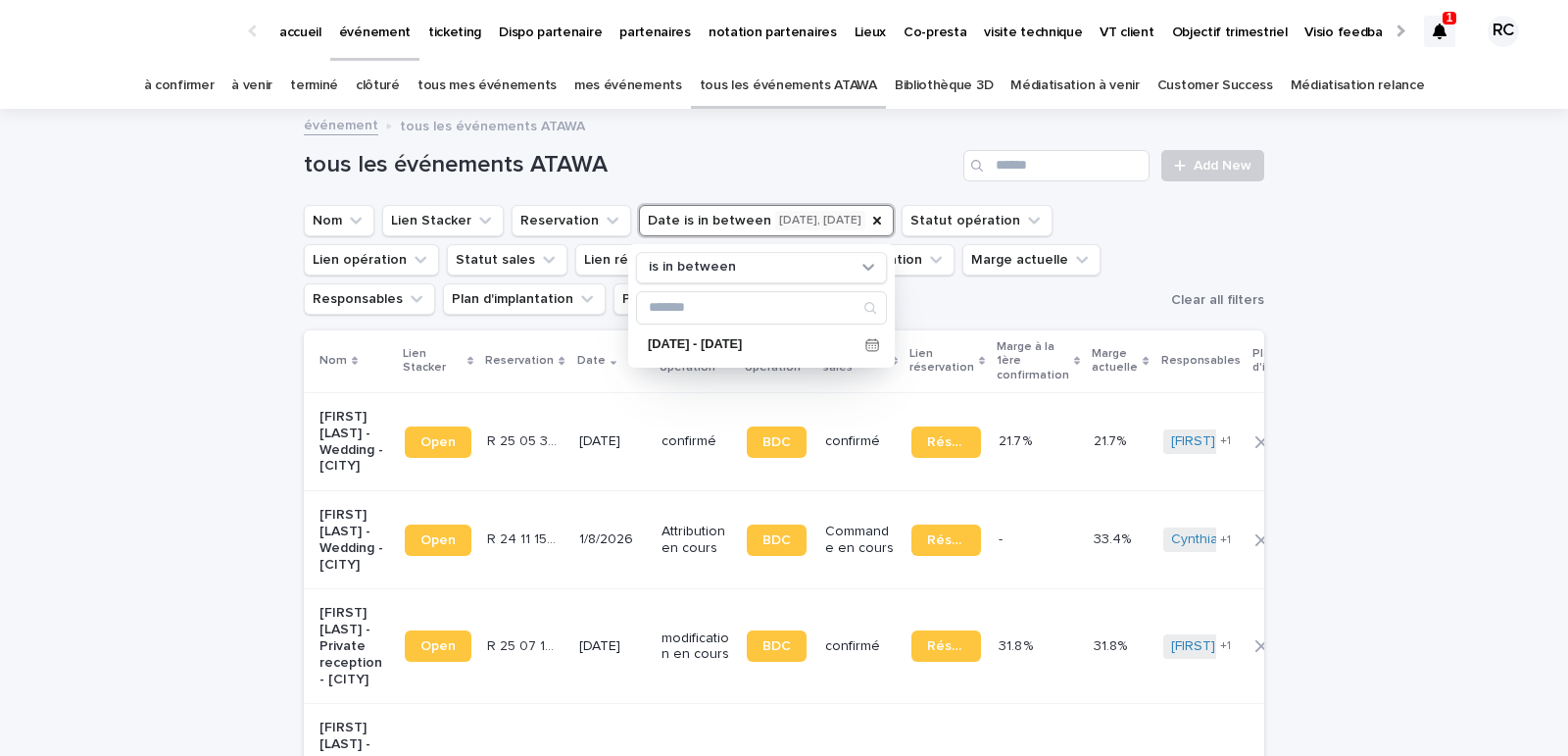 click on "Loading... Saving… Loading... Saving… tous les événements ATAWA Add New Nom Lien Stacker Reservation Date is in between 2025-08-04, 2025-09-30 is in between 4/8/2025 - 30/9/2025 Statut opération Lien opération Statut sales Lien réservation Marge à la 1ère confirmation Marge actuelle Responsables Plan d'implantation Plan implantation Région Clear all filters Nom Lien Stacker Reservation Date Statut opération Lien opération Statut sales Lien réservation Marge à la 1ère confirmation Marge actuelle Responsables Plan d'implantation Plan implantation Région Nicolas Cuvillier - Wedding - Ahetze Open R 25 05 3705 R 25 05 3705   22/8/2026 confirmé BDC confirmé Réservation 21.7 % 21.7 %   21.7% 21.7%   Léa Cardin   Julia  Majerus   + 1 - - -   Ludivine Ferjoux - Wedding - Villersexel Open R 24 11 1598 R 24 11 1598   1/8/2026 Attribution en cours BDC Commande en cours Réservation - -   33.4% 33.4%   Cynthia Vitale   Alexandre-Arthur  Martin   + 1 - Grand-Est Bourgogne   Open   BDC" at bounding box center [784, 2023] 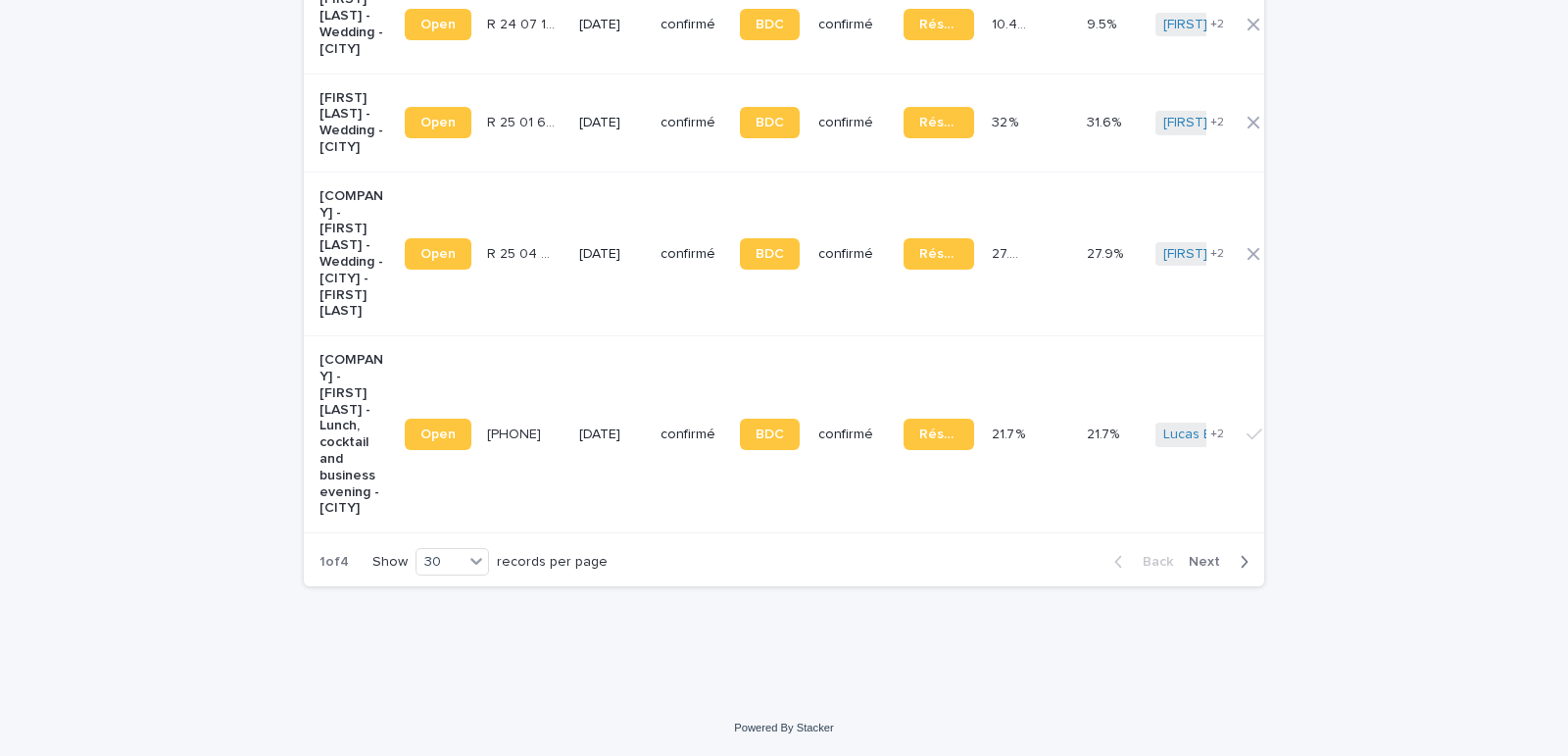 scroll, scrollTop: 4003, scrollLeft: 0, axis: vertical 